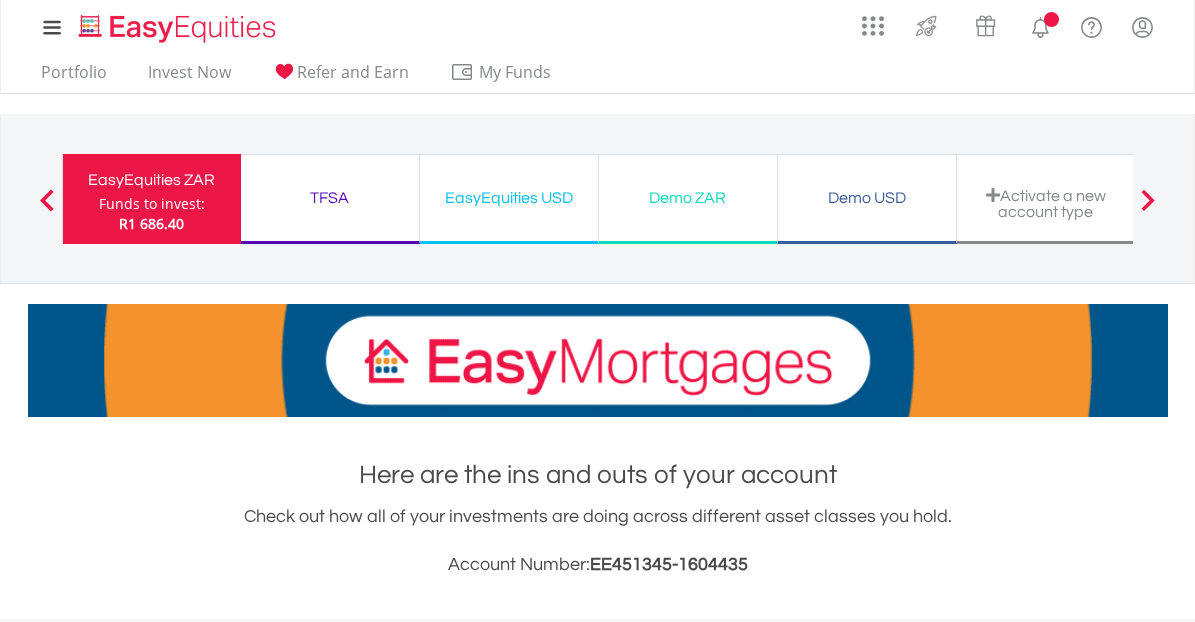 scroll, scrollTop: 0, scrollLeft: 0, axis: both 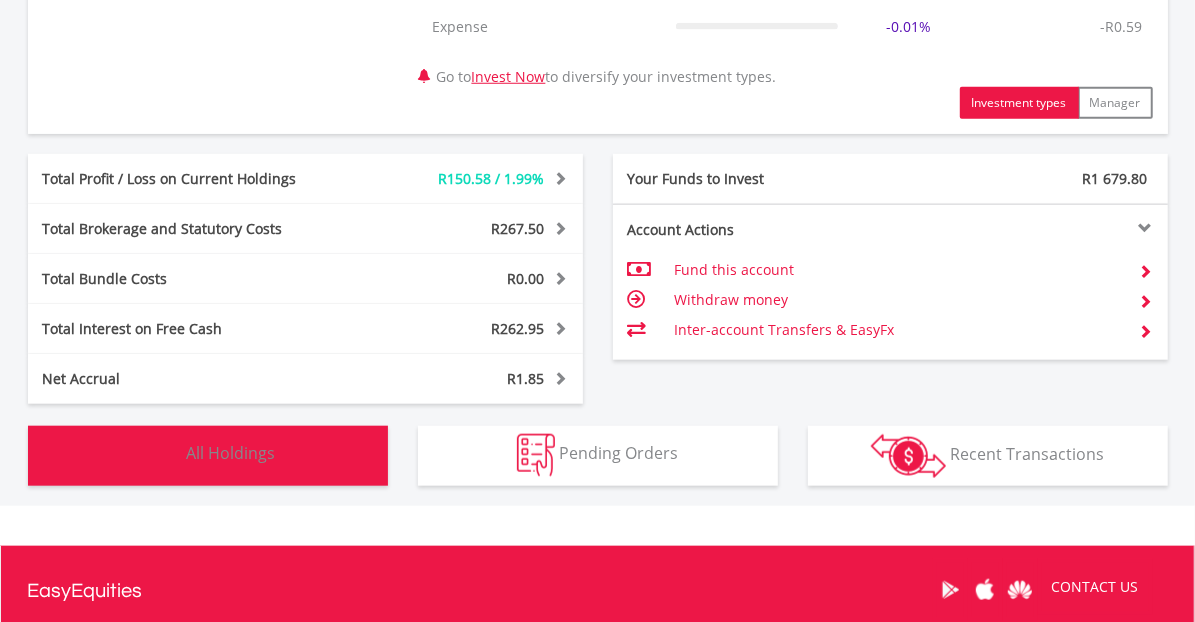 click on "All Holdings" at bounding box center [231, 454] 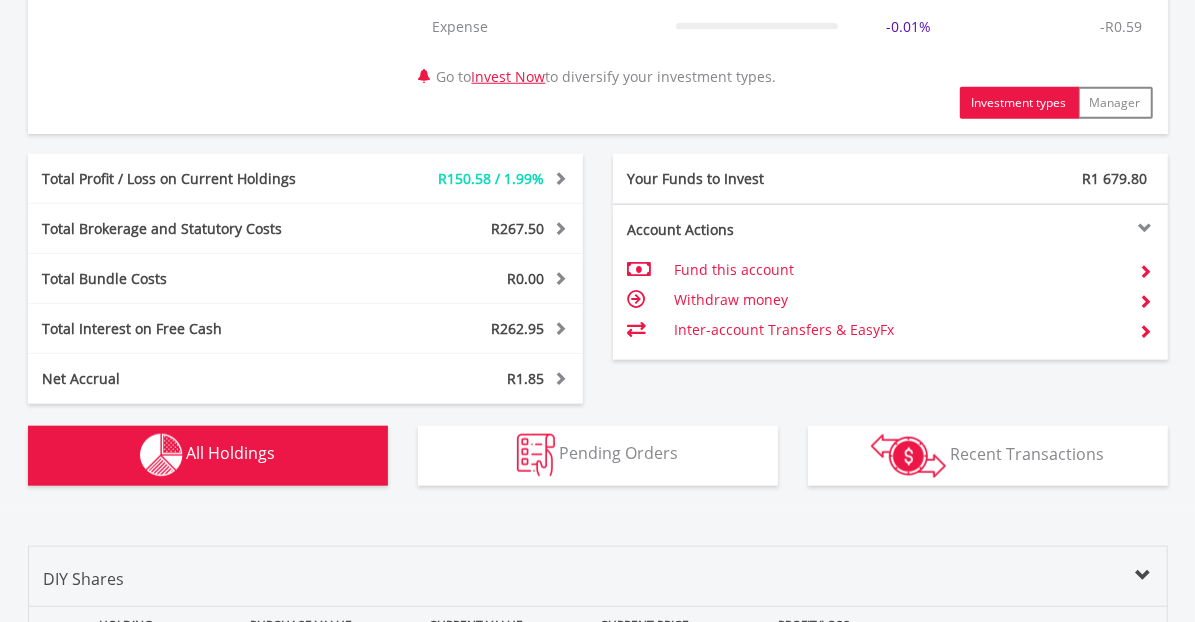 scroll, scrollTop: 1521, scrollLeft: 0, axis: vertical 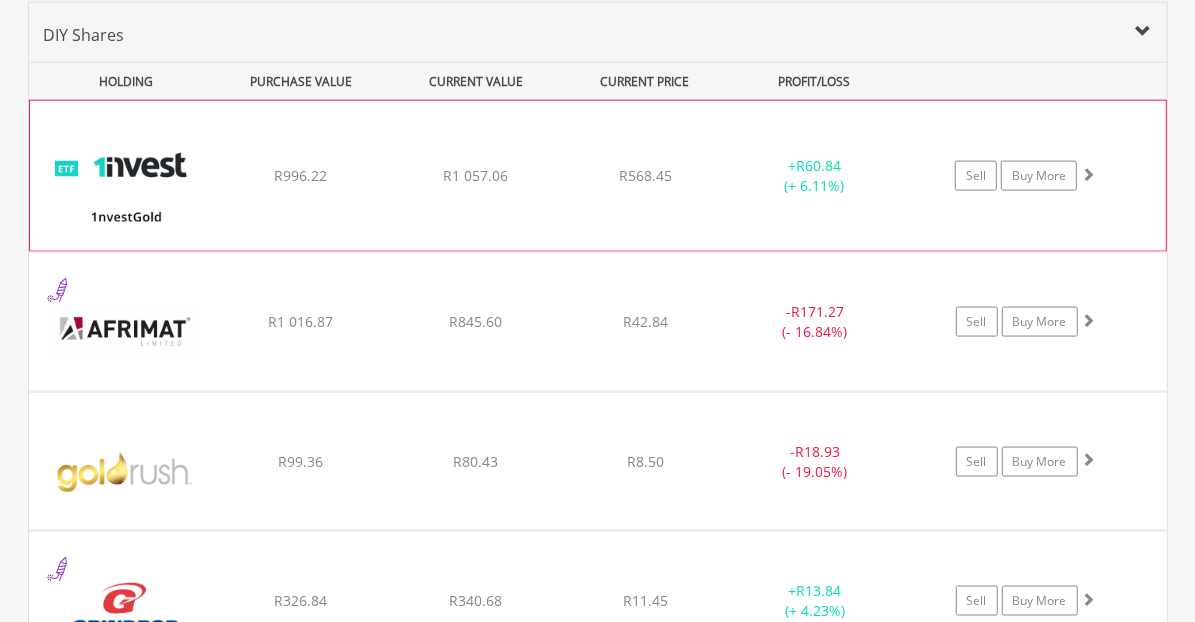 click at bounding box center [1088, 174] 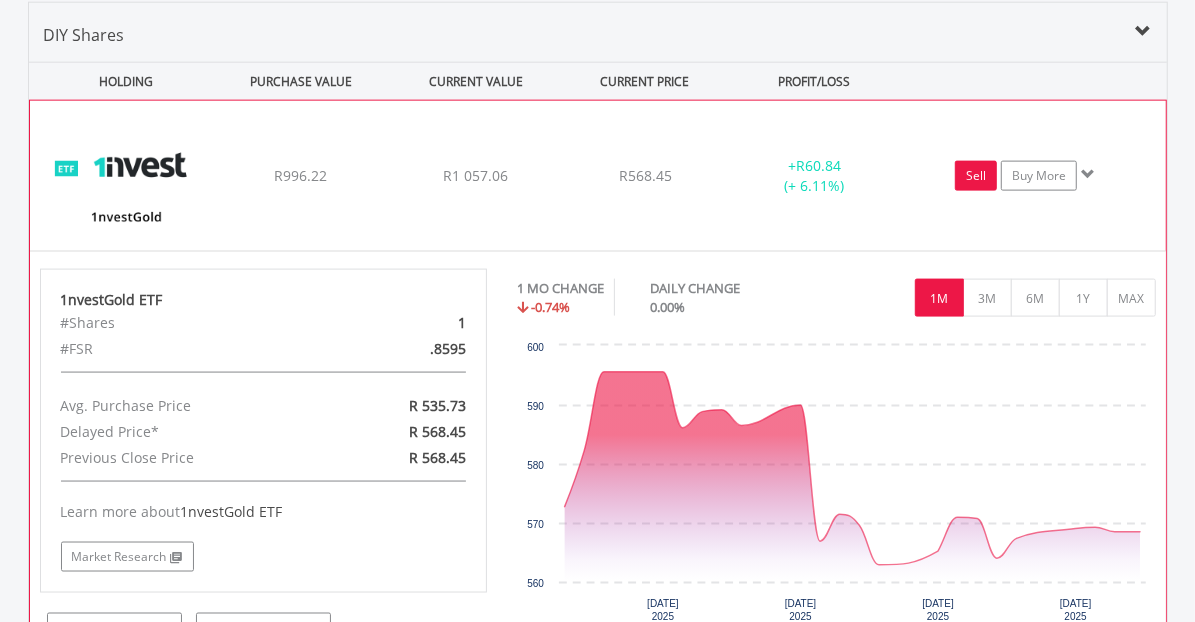 click on "Sell" at bounding box center (976, 176) 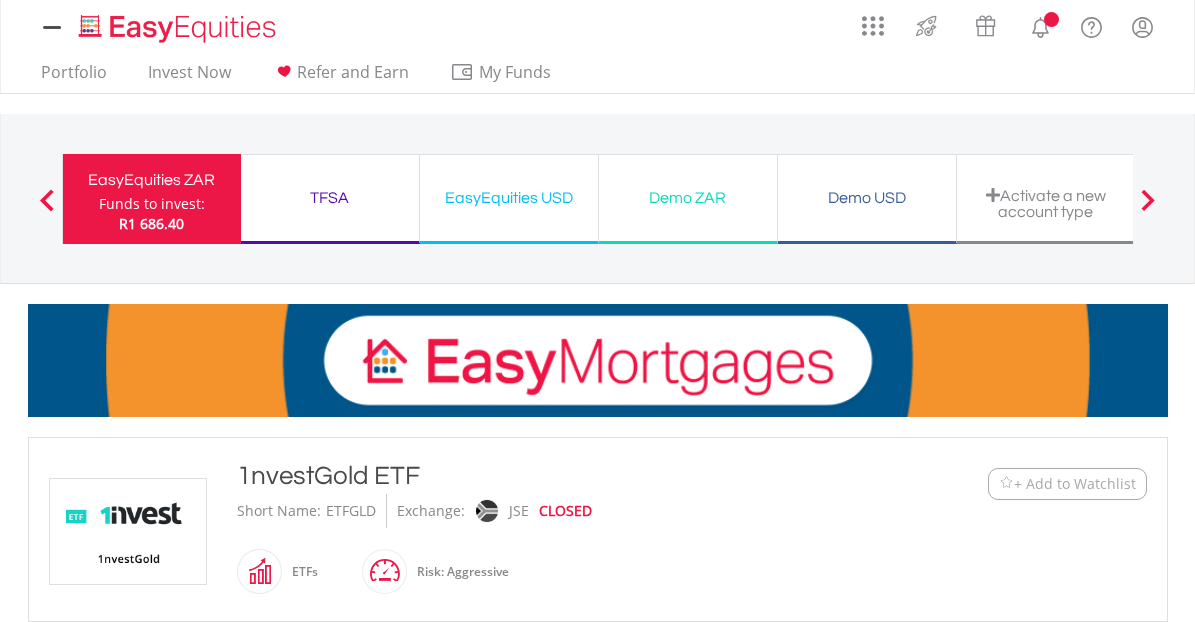 scroll, scrollTop: 0, scrollLeft: 0, axis: both 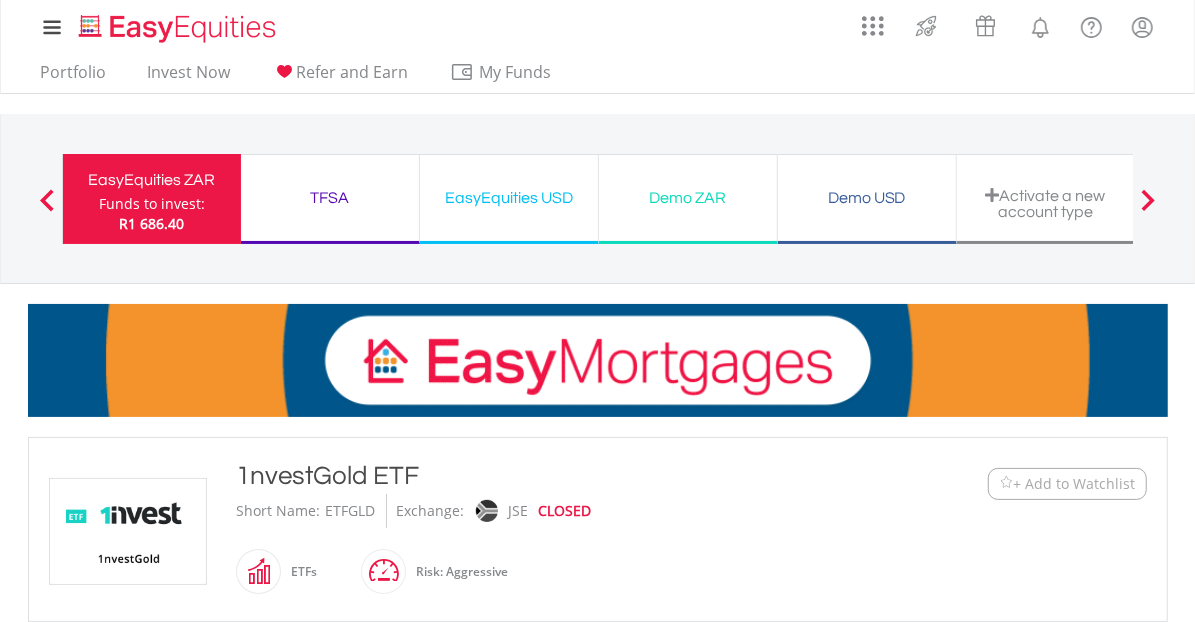 type on "*******" 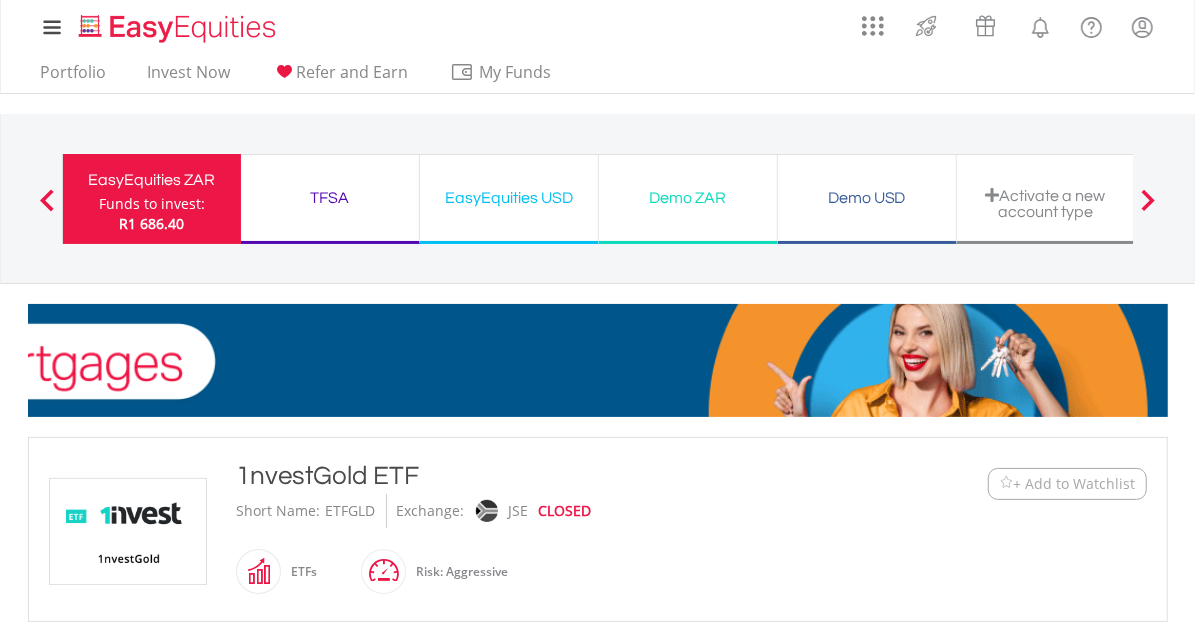 type on "******" 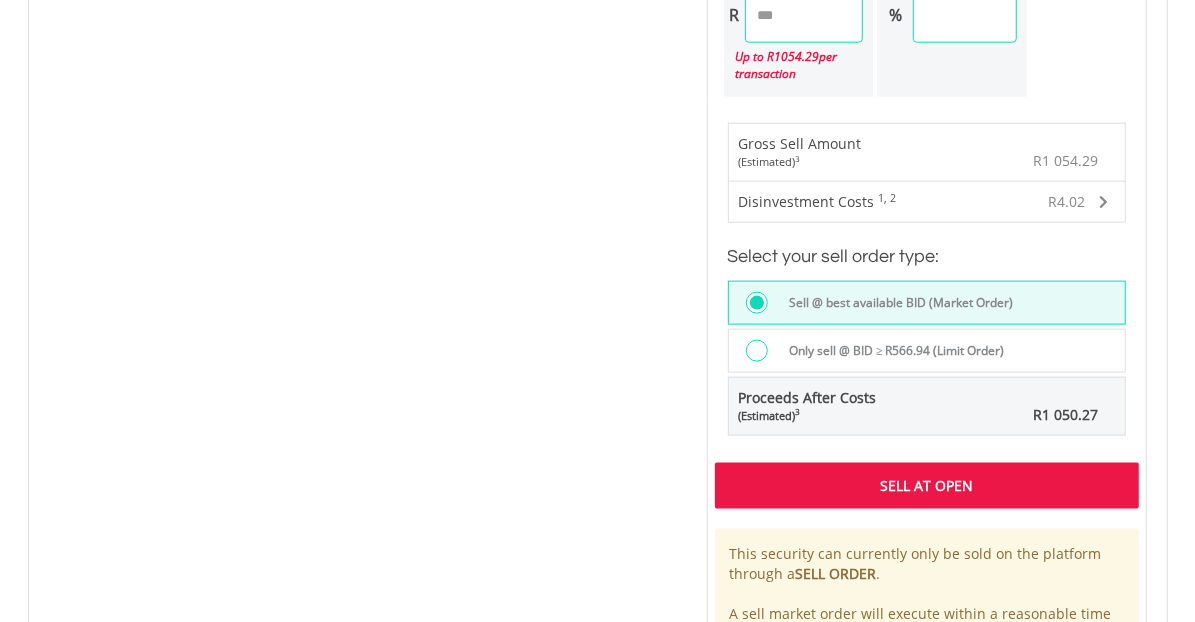 scroll, scrollTop: 1378, scrollLeft: 0, axis: vertical 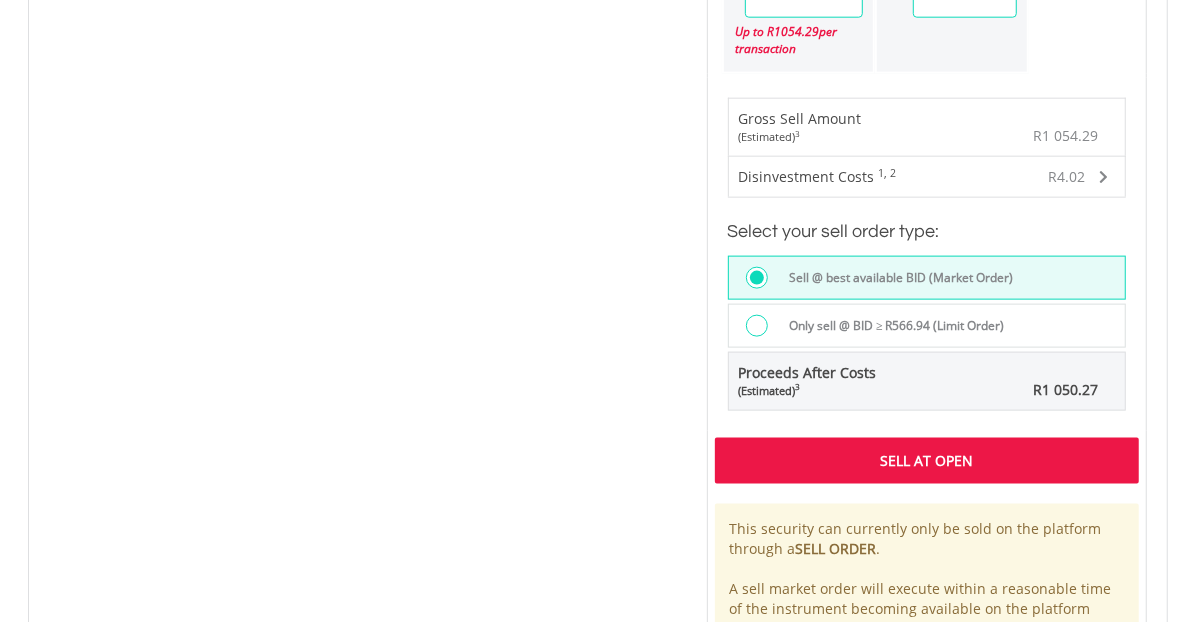 click on "Sell At Open" at bounding box center (927, 461) 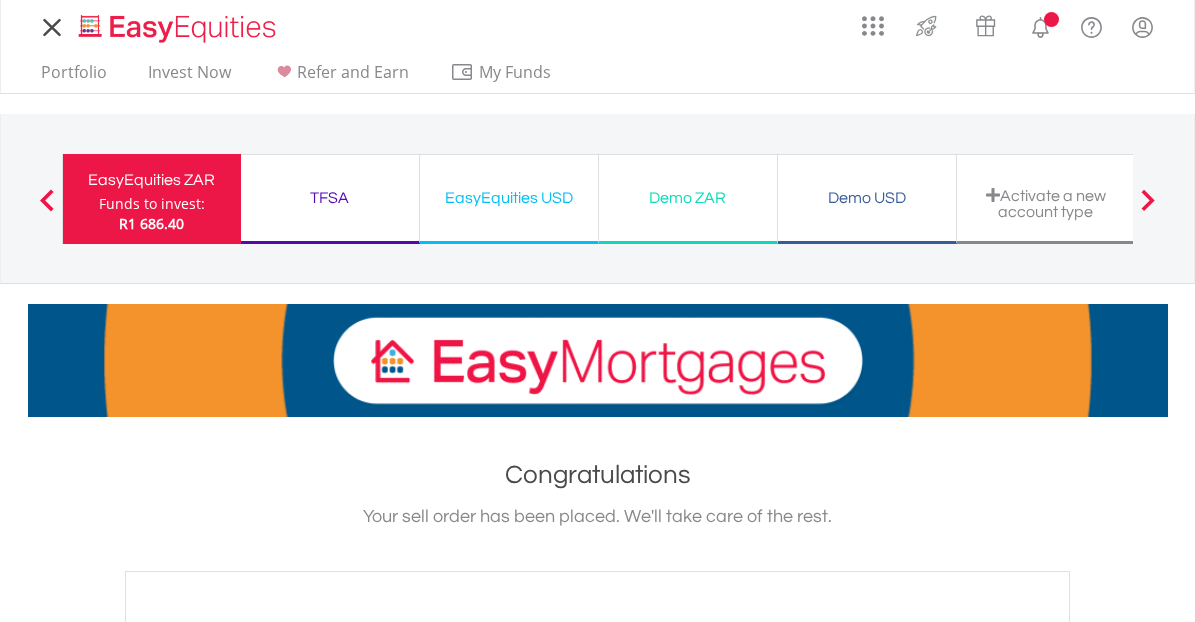scroll, scrollTop: 0, scrollLeft: 0, axis: both 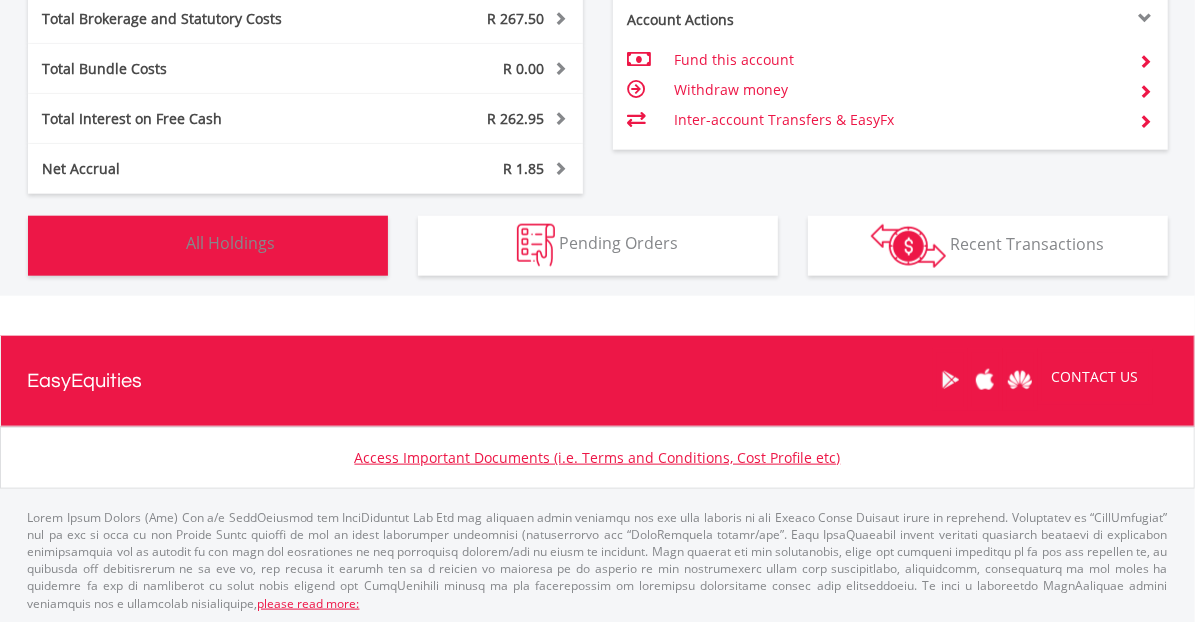 click on "All Holdings" at bounding box center [231, 244] 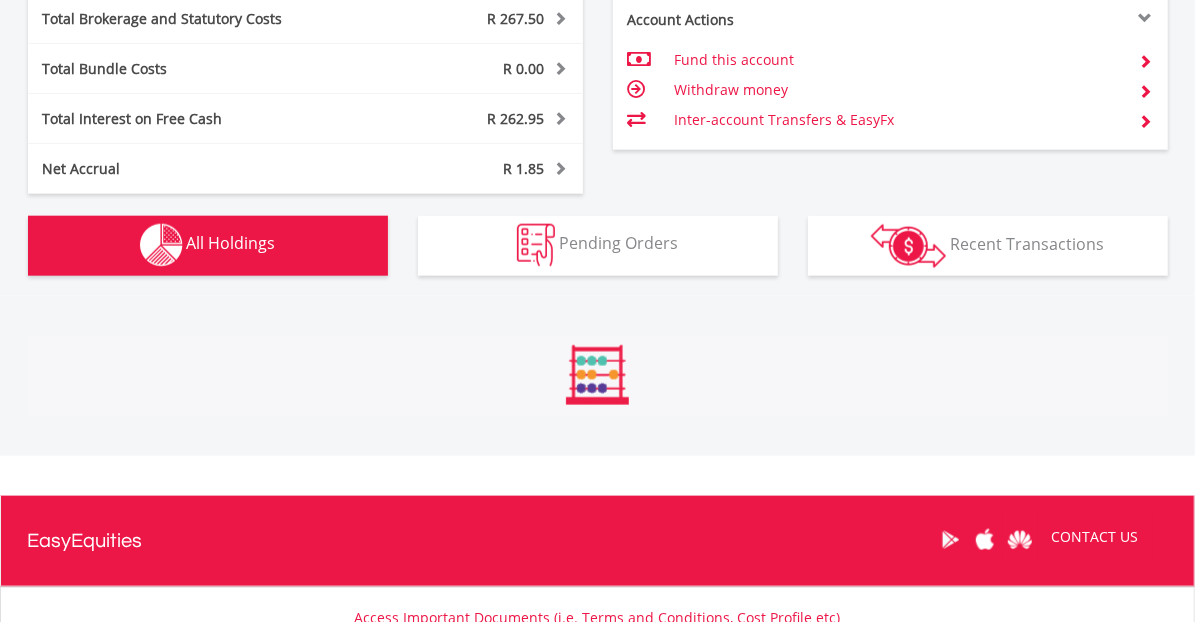 scroll, scrollTop: 1521, scrollLeft: 0, axis: vertical 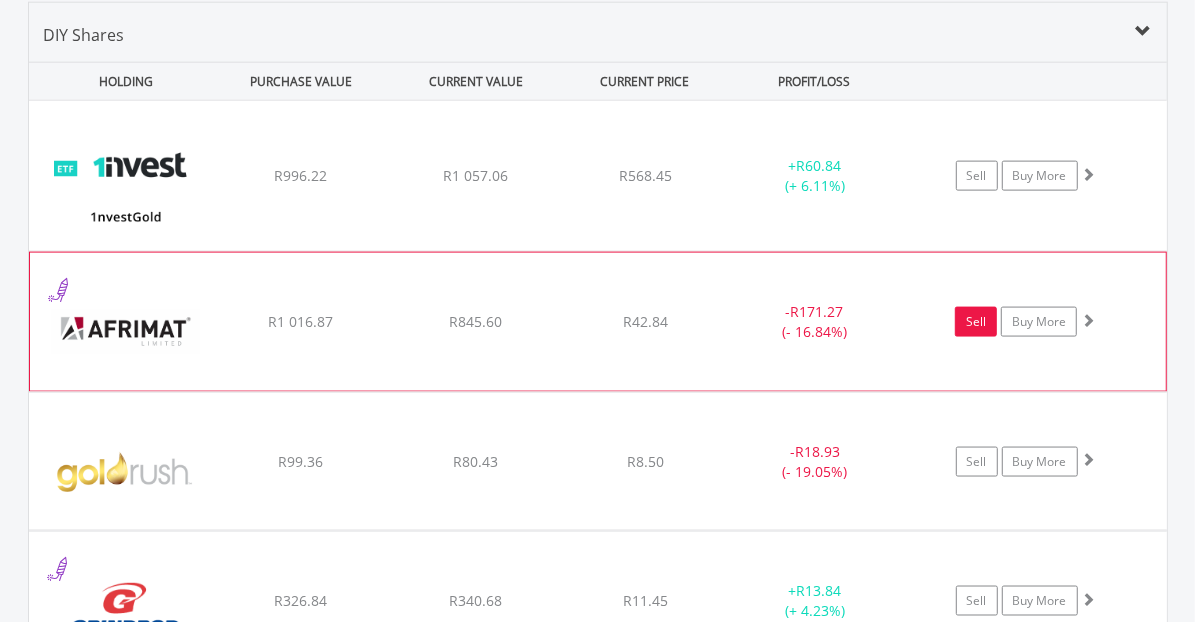 click on "Sell" at bounding box center [976, 322] 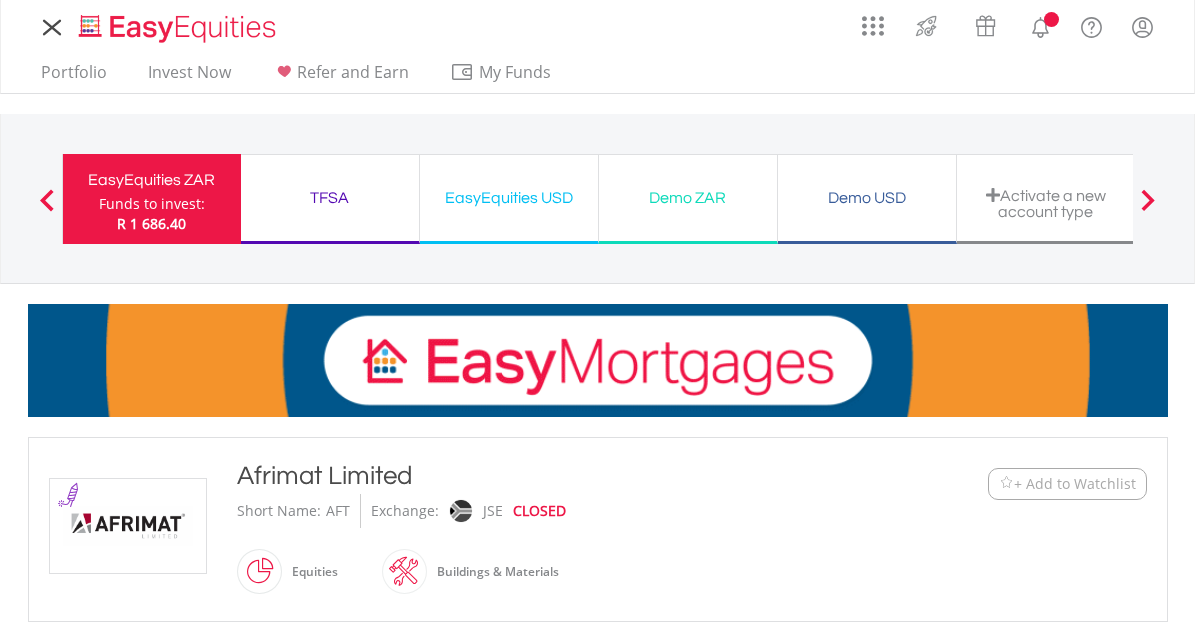 scroll, scrollTop: 0, scrollLeft: 0, axis: both 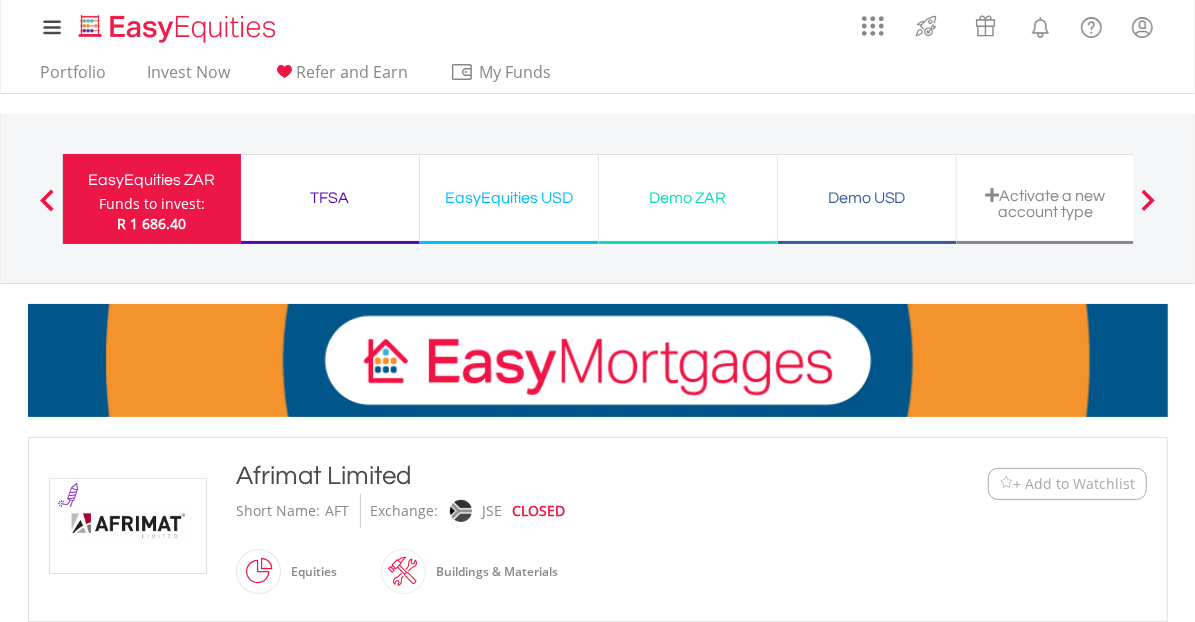 type on "******" 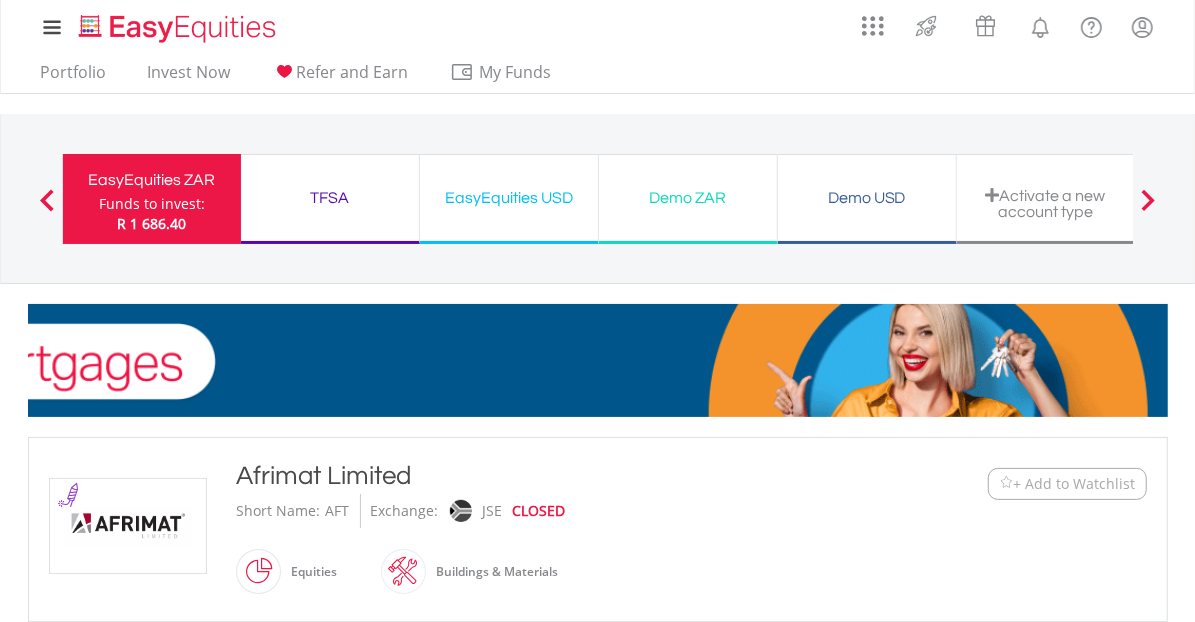 type on "******" 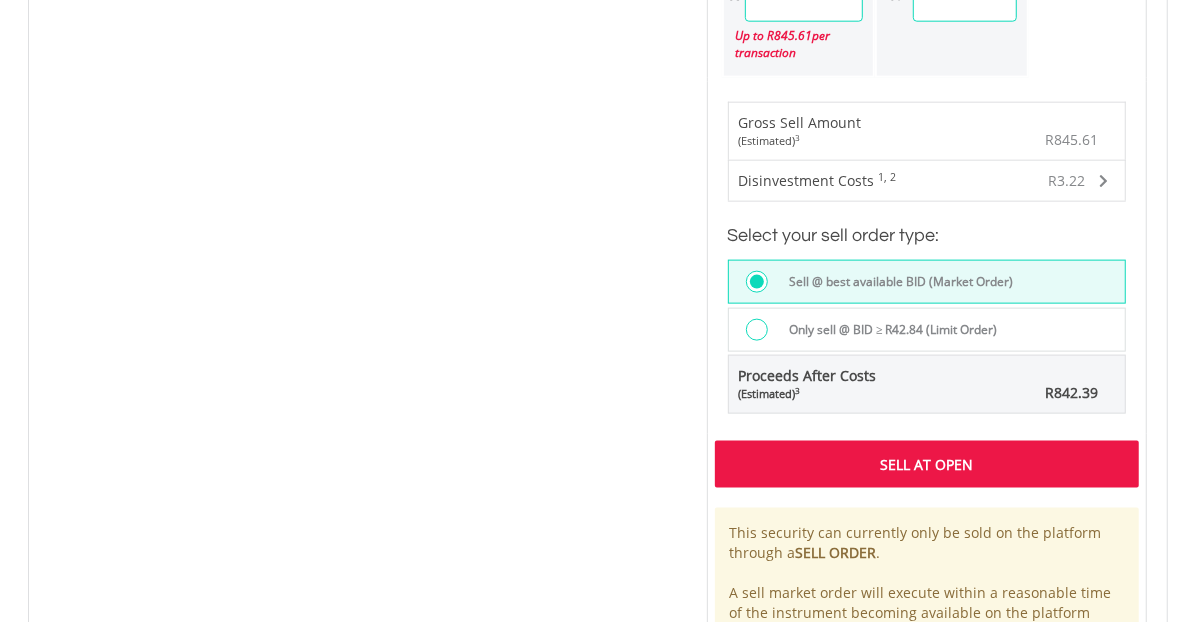 scroll, scrollTop: 1378, scrollLeft: 0, axis: vertical 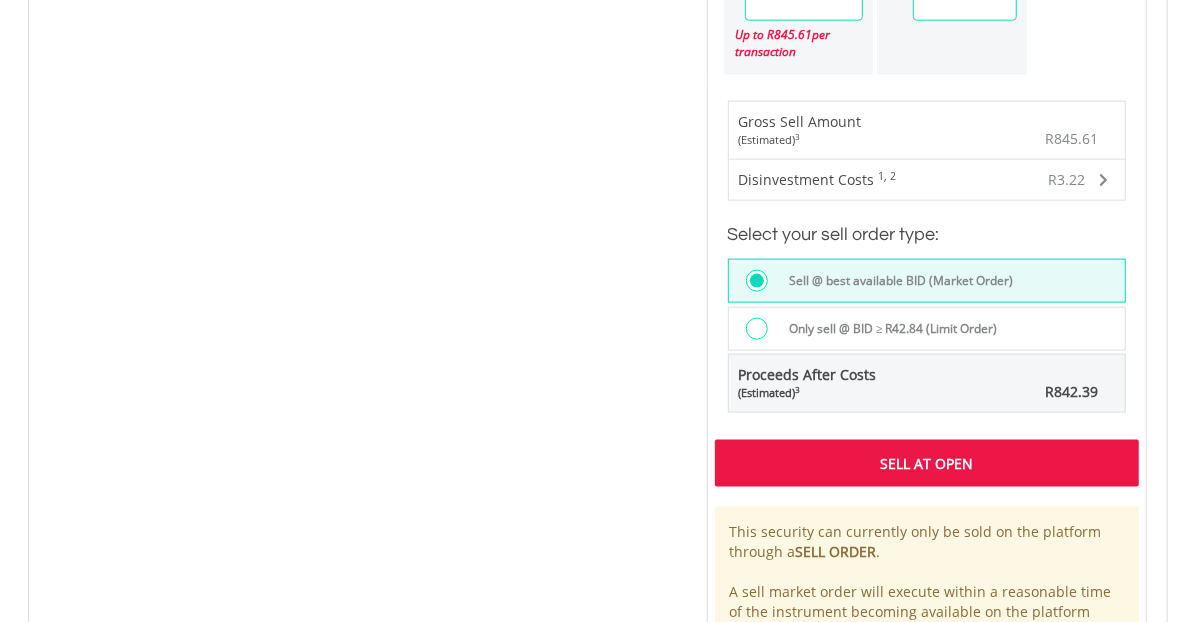 click on "Sell At Open" at bounding box center [927, 463] 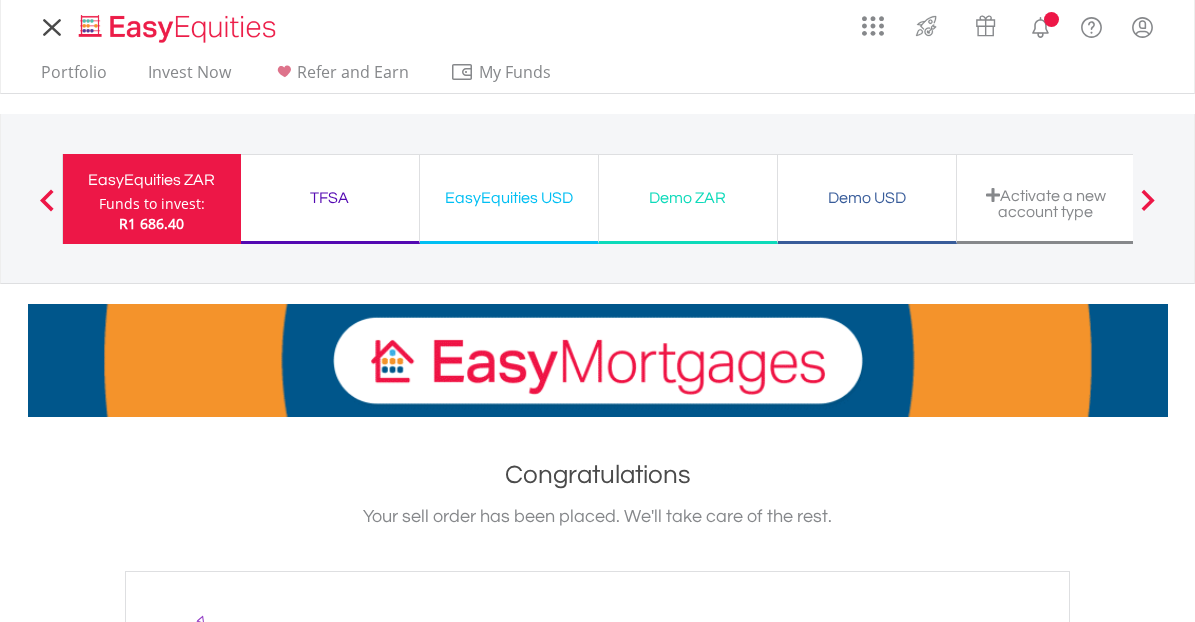 scroll, scrollTop: 0, scrollLeft: 0, axis: both 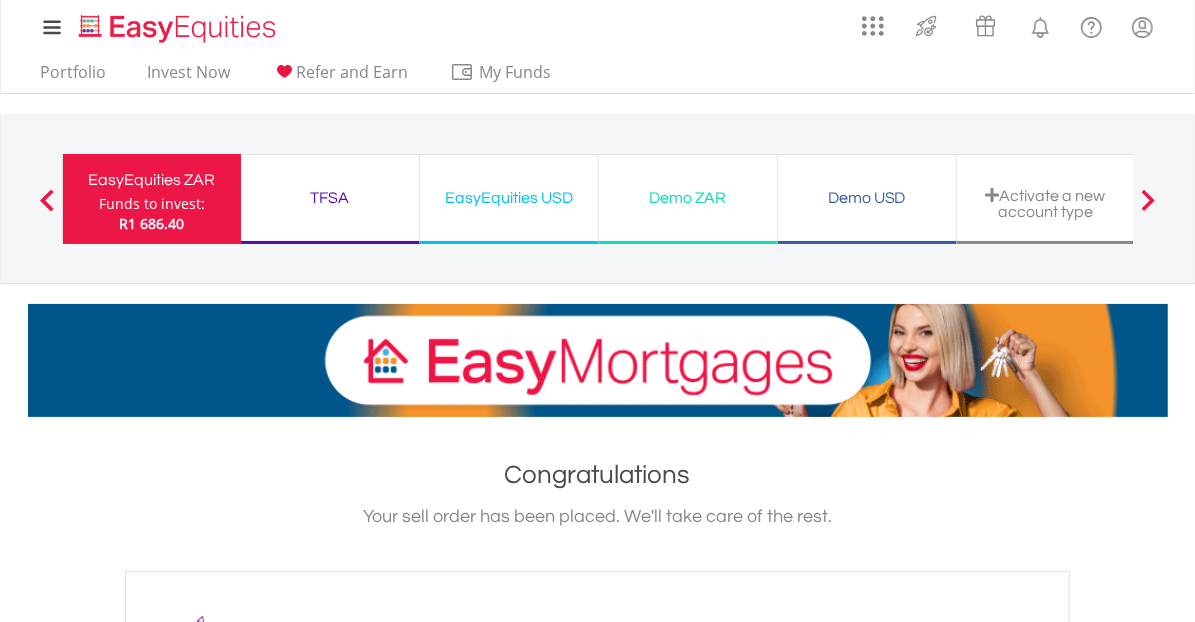 click at bounding box center (47, 200) 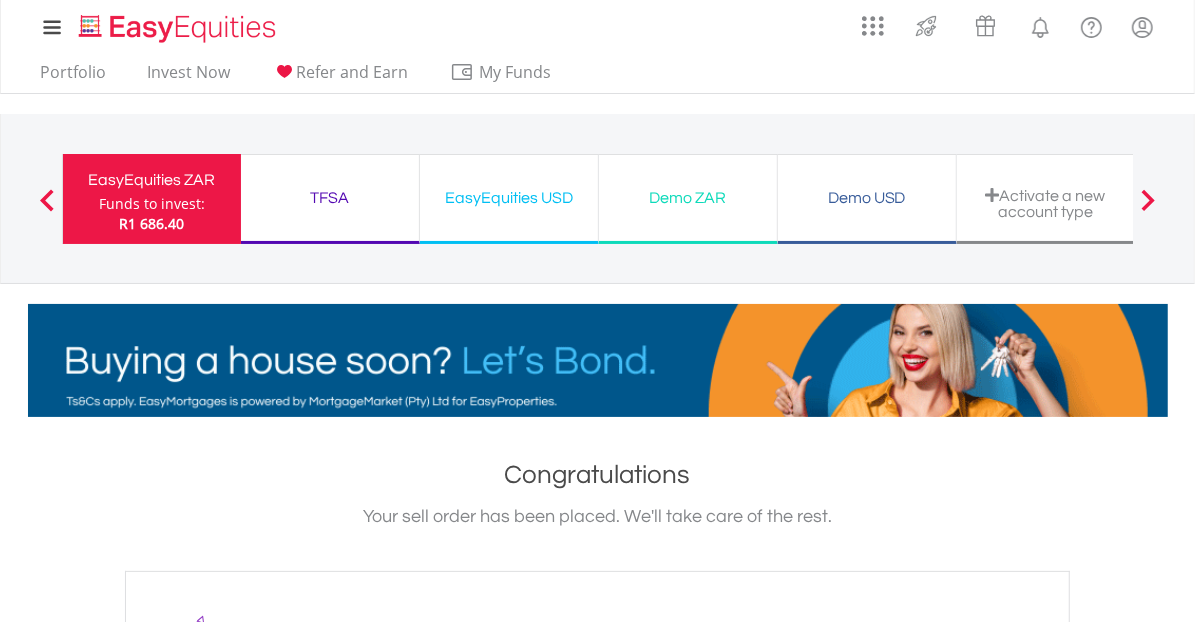 click on "Funds to invest:" at bounding box center (152, 204) 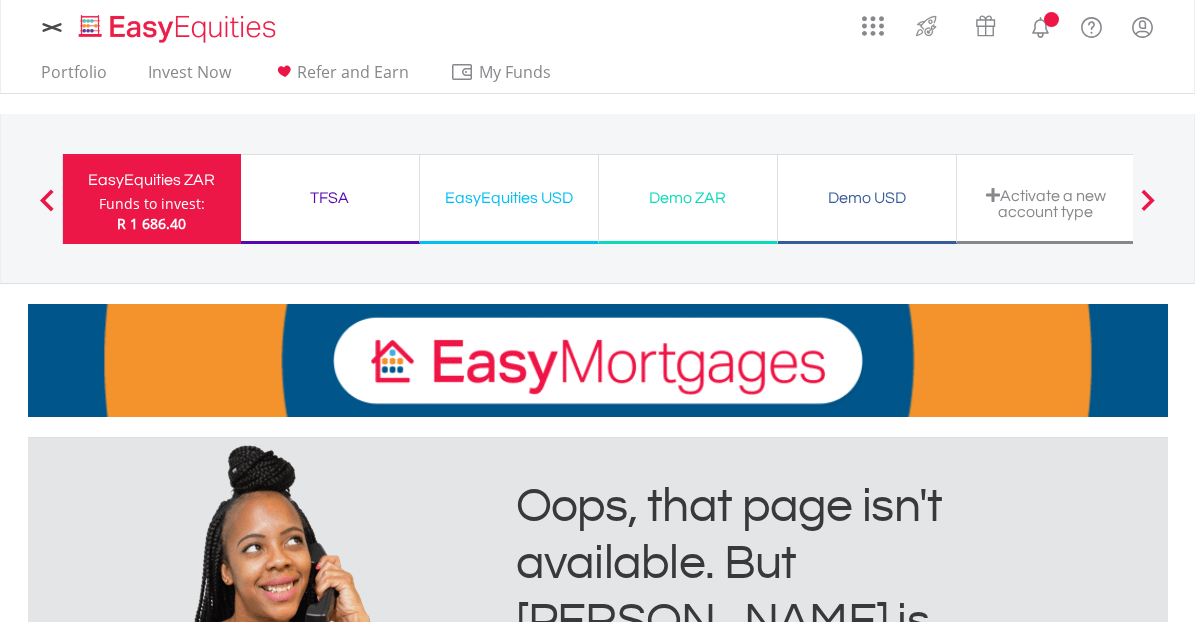 scroll, scrollTop: 0, scrollLeft: 0, axis: both 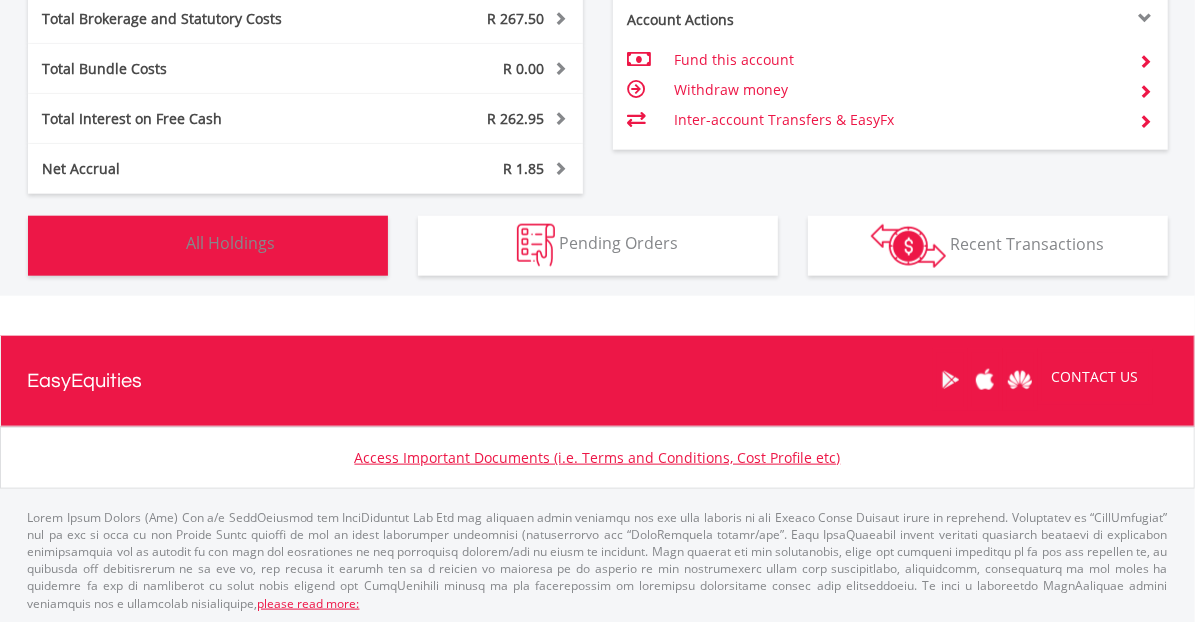 click on "All Holdings" at bounding box center (231, 244) 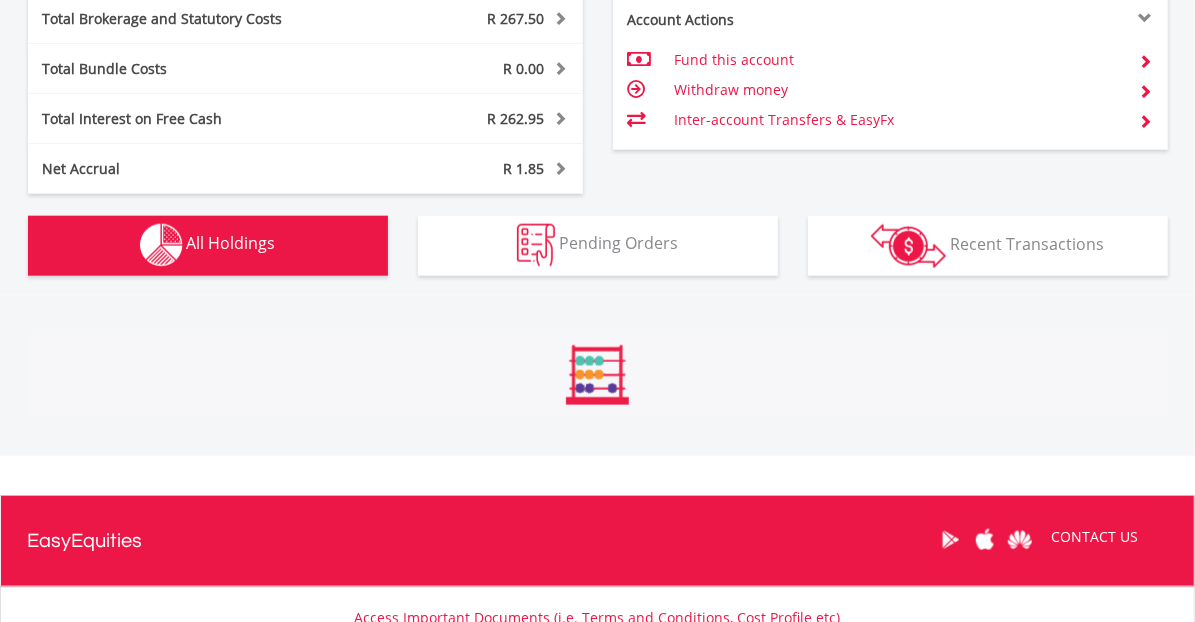 scroll, scrollTop: 1521, scrollLeft: 0, axis: vertical 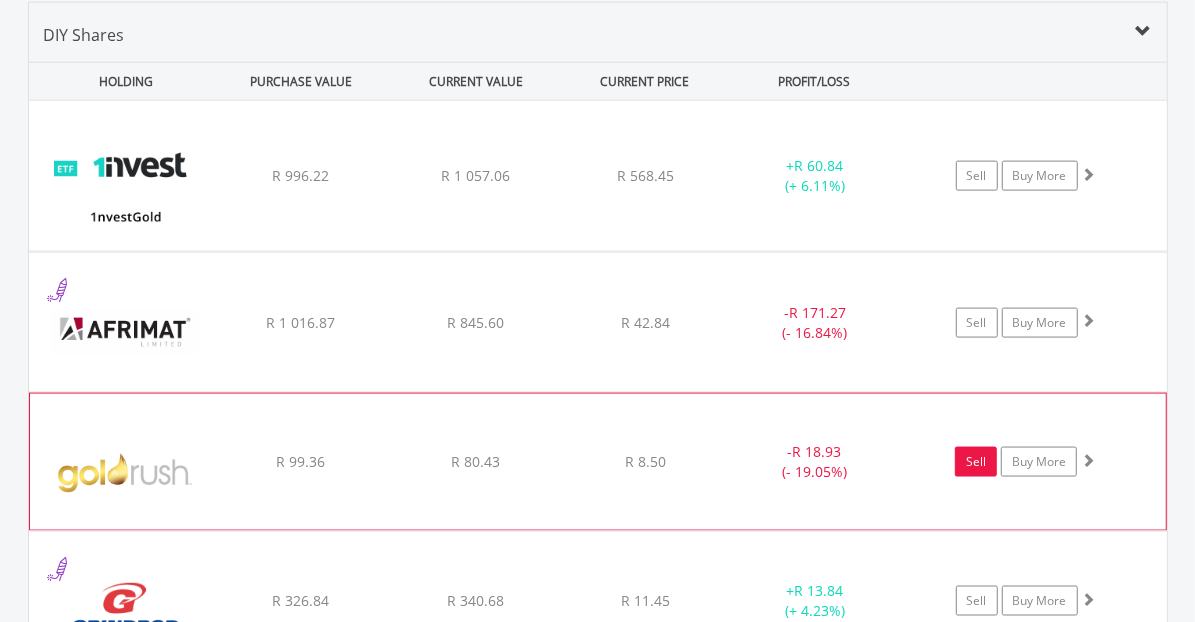 click on "Sell" at bounding box center (976, 462) 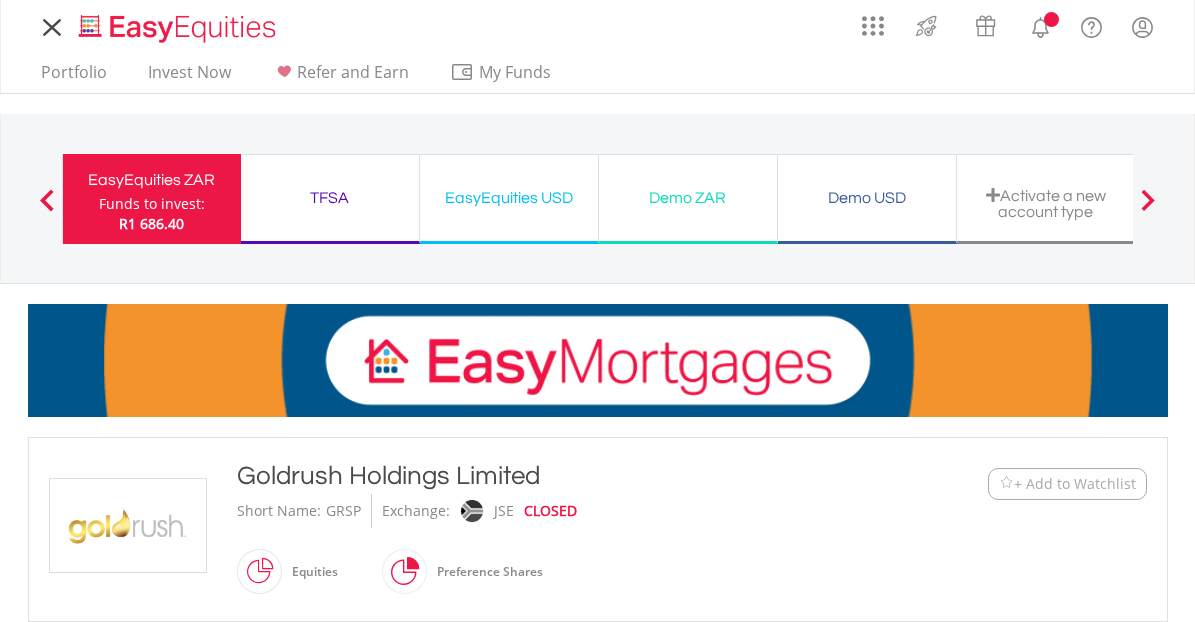 scroll, scrollTop: 0, scrollLeft: 0, axis: both 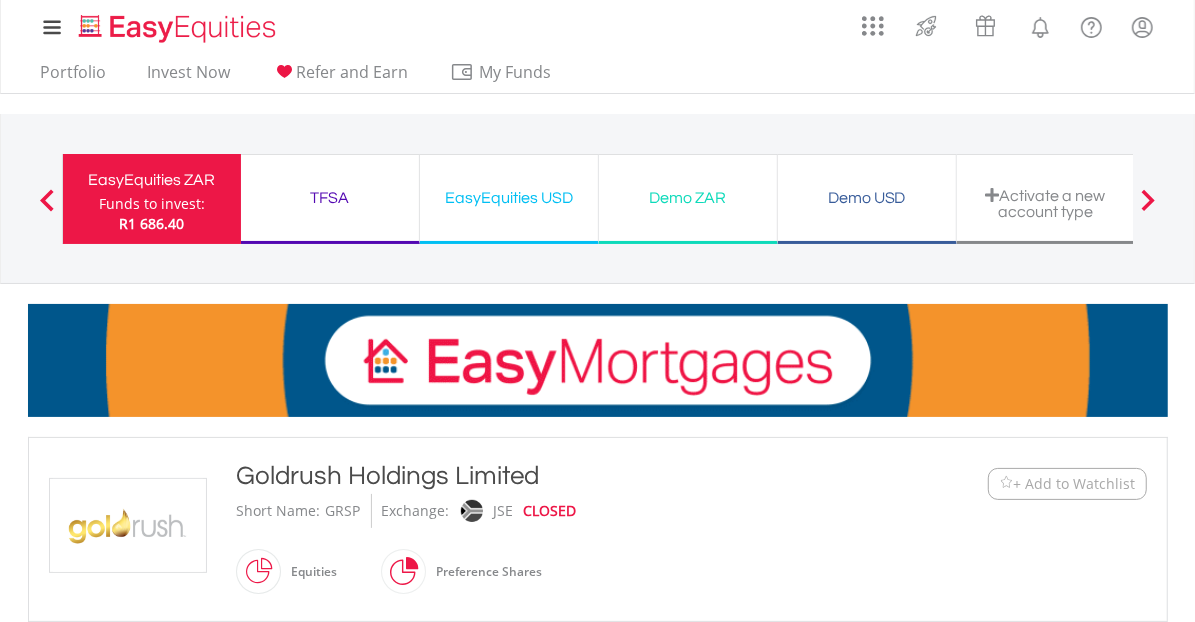 type on "*****" 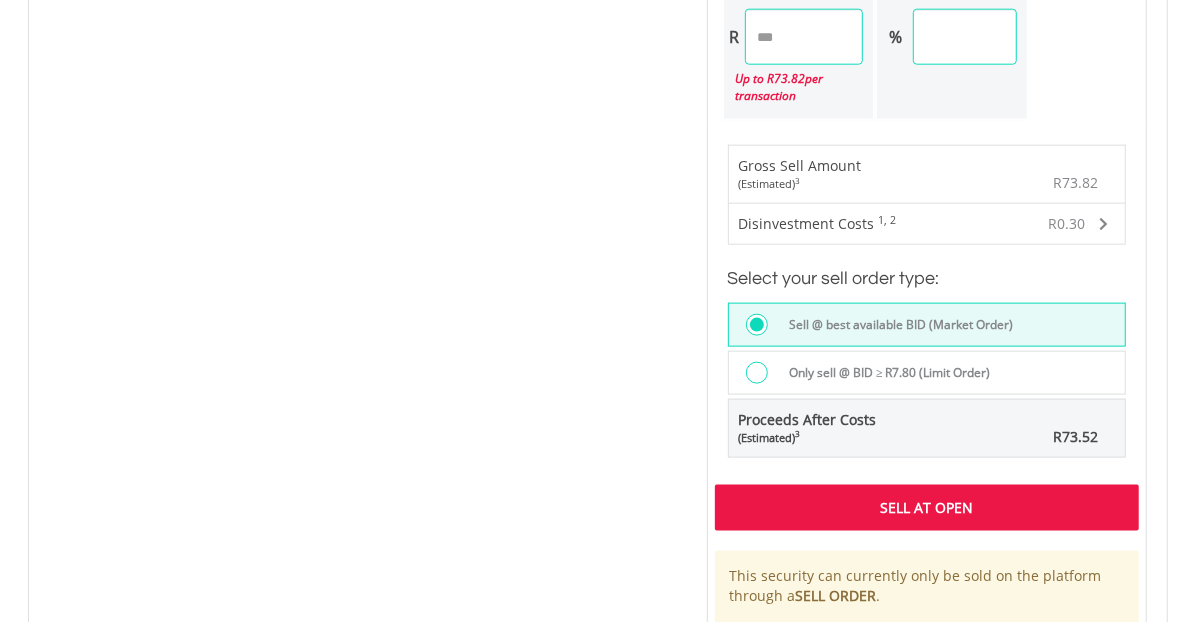 scroll, scrollTop: 1333, scrollLeft: 0, axis: vertical 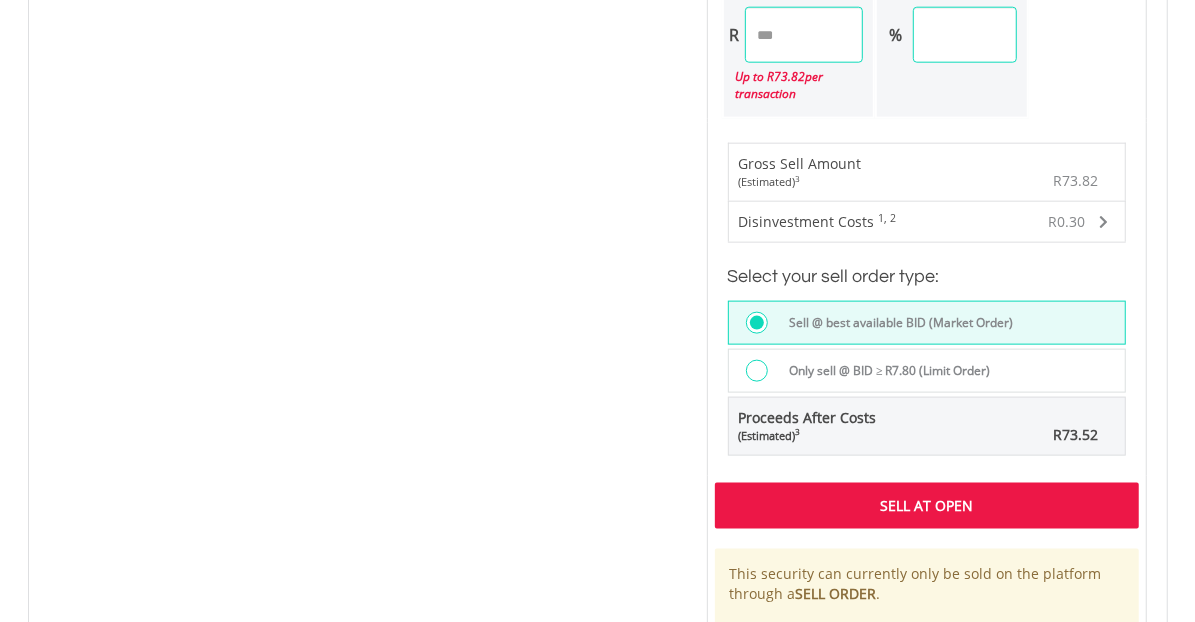 click on "Sell At Open" at bounding box center (927, 506) 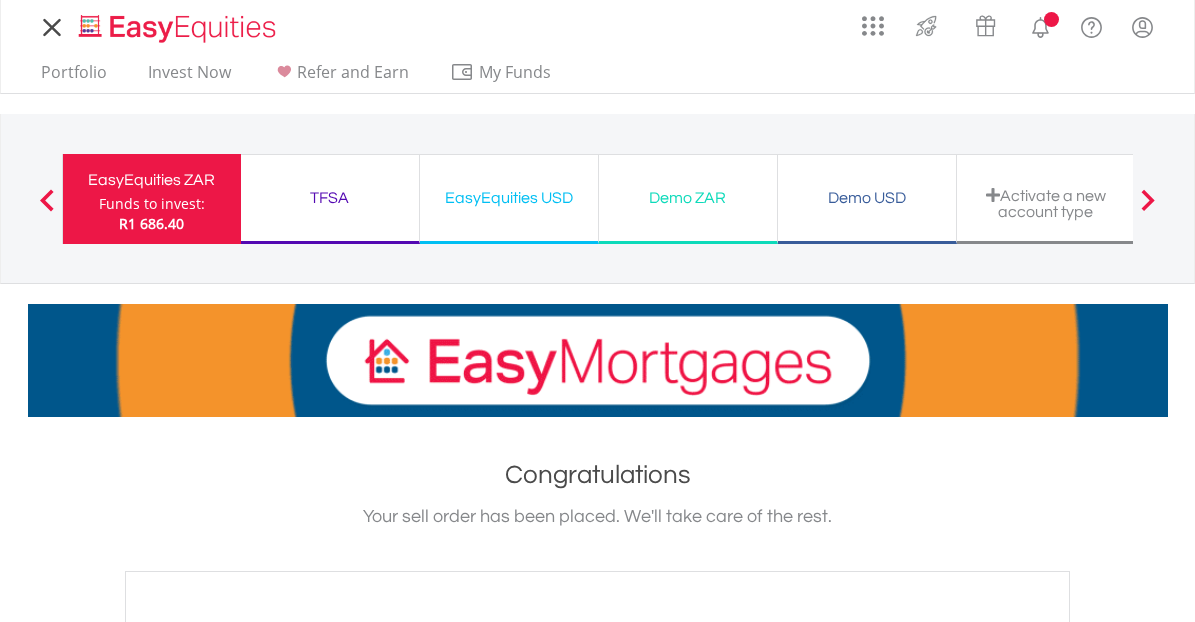 scroll, scrollTop: 0, scrollLeft: 0, axis: both 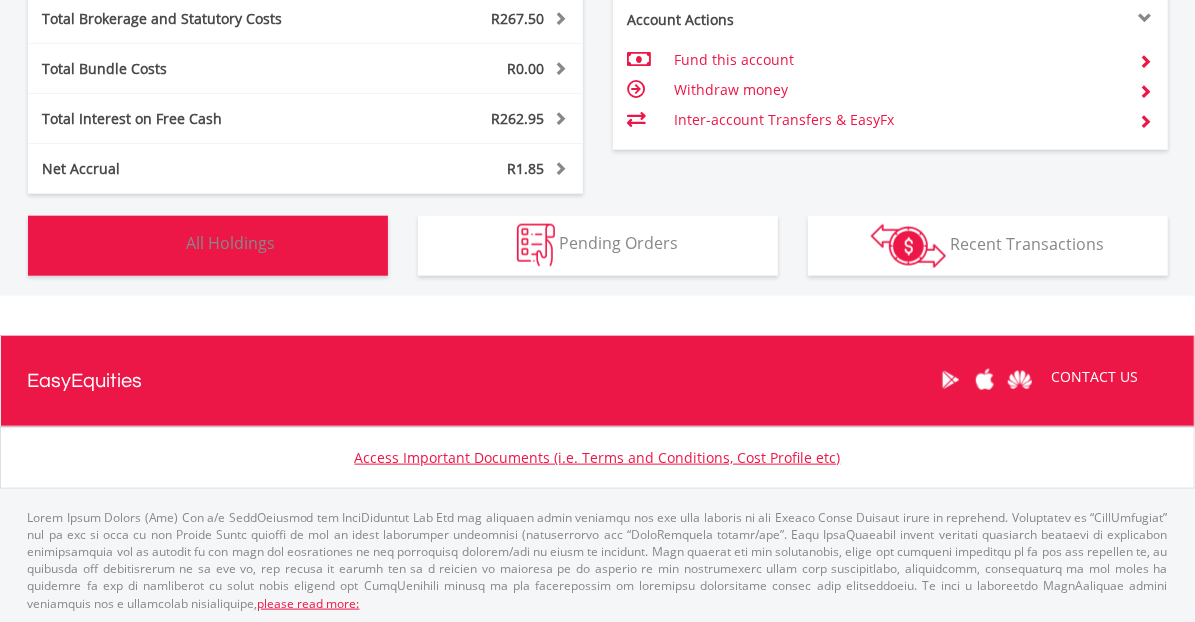 click on "All Holdings" at bounding box center [231, 244] 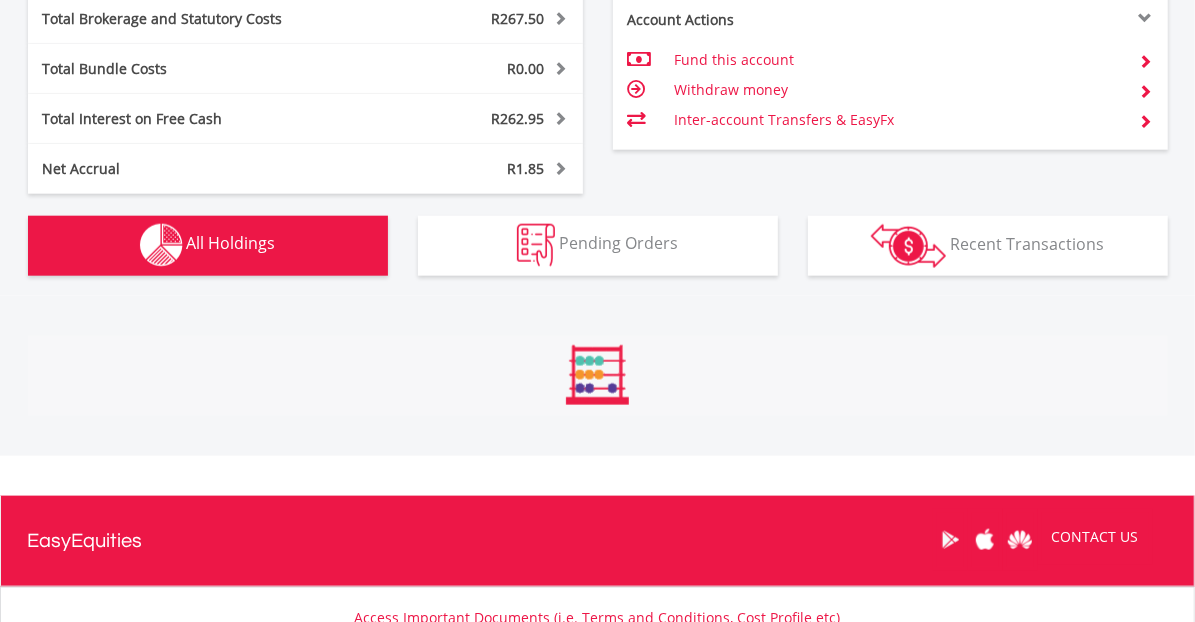 scroll, scrollTop: 1521, scrollLeft: 0, axis: vertical 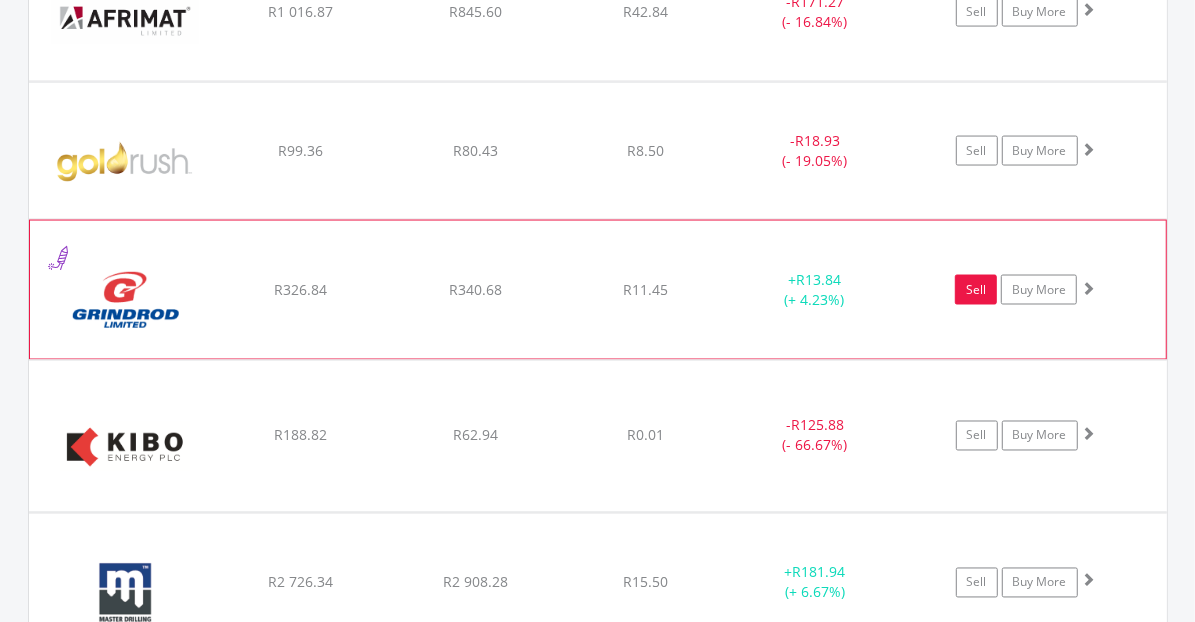 click on "Sell" at bounding box center [976, 290] 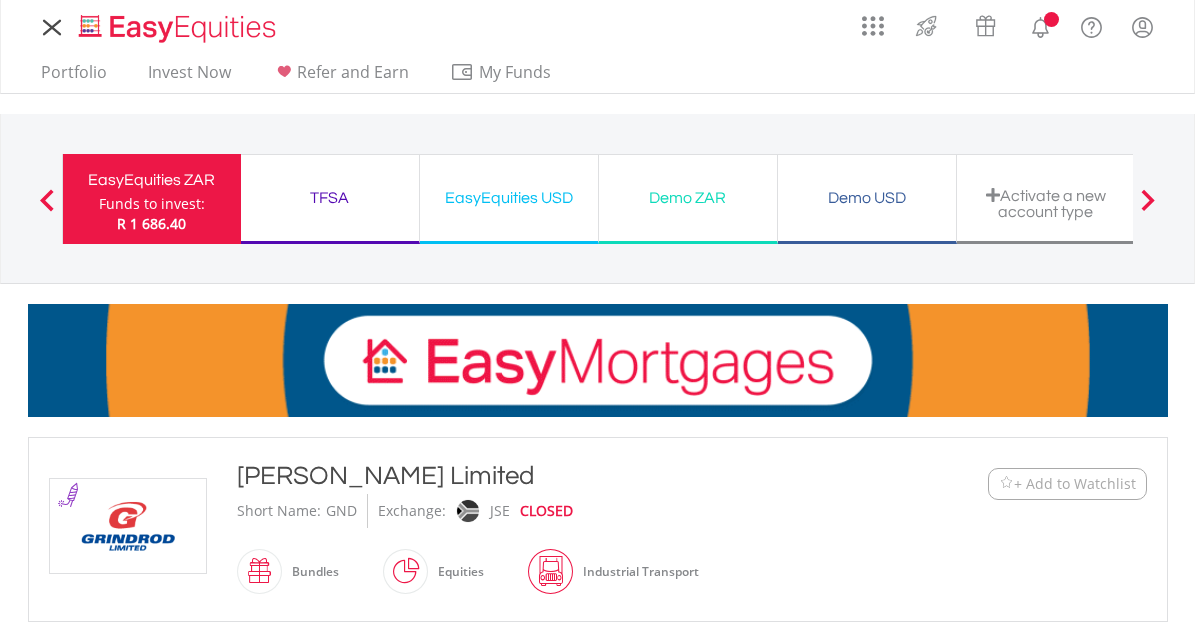 scroll, scrollTop: 0, scrollLeft: 0, axis: both 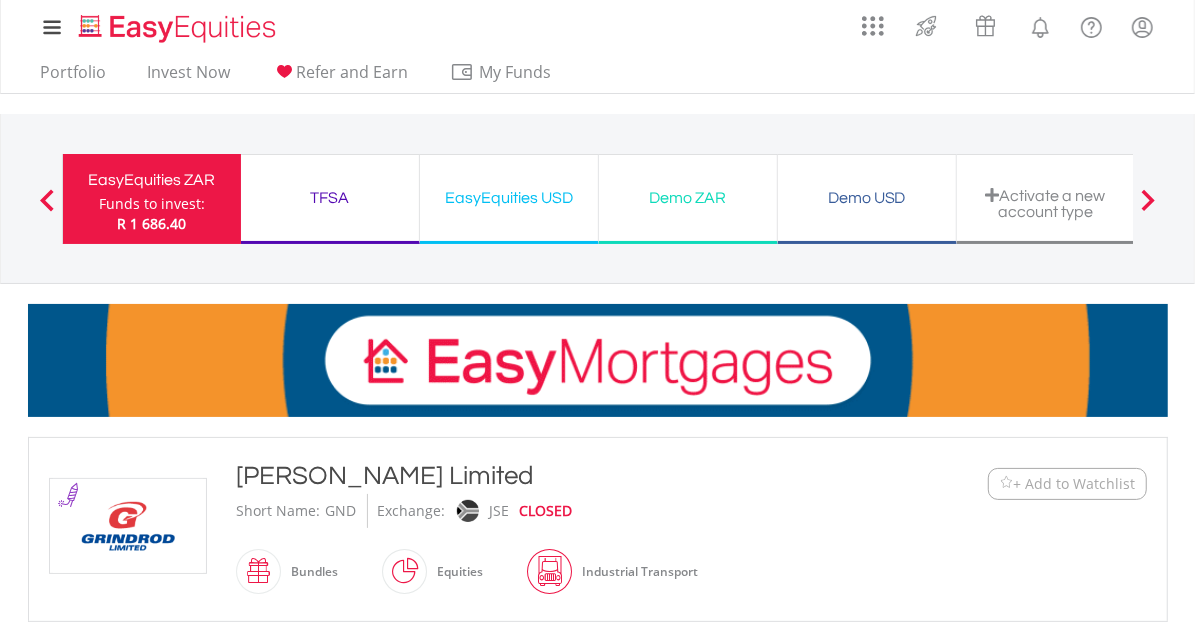 type on "******" 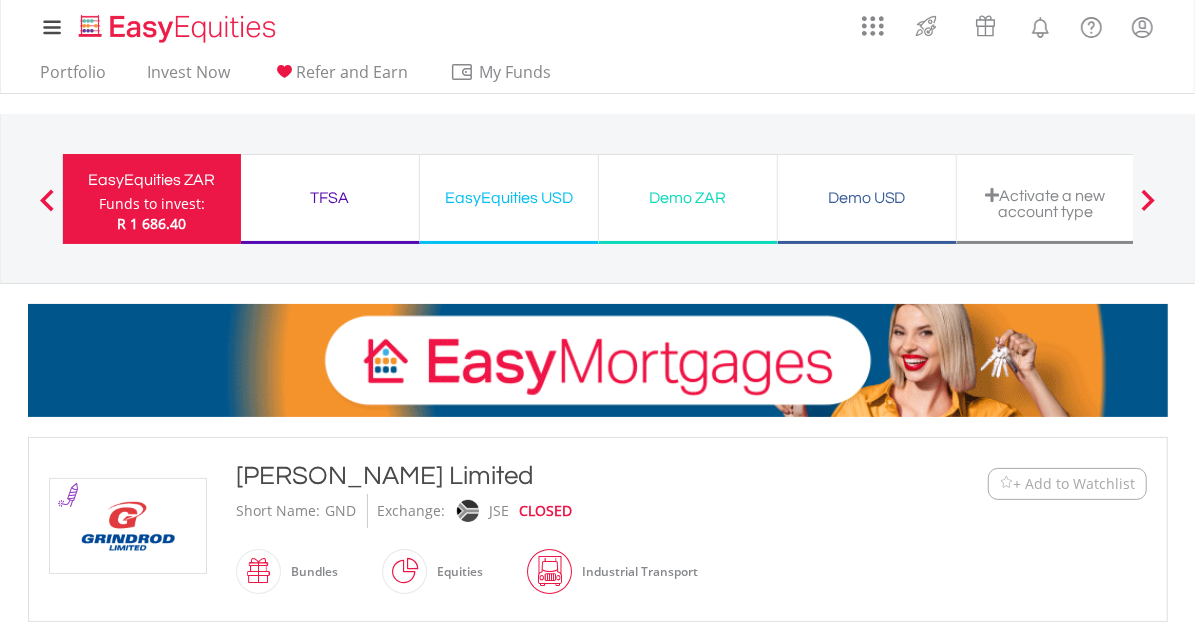 type on "******" 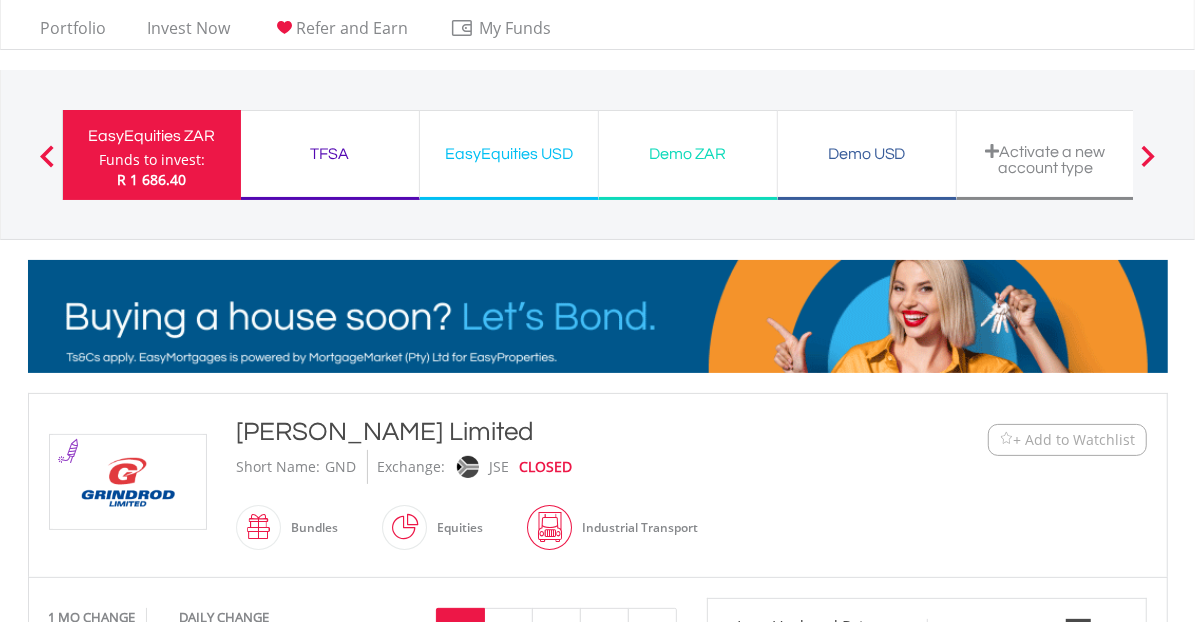click on "My Investments
Invest Now
New Listings
Sell
My Recurring Investments
Pending Orders
Switch Unit Trusts
Vouchers
Buy a Voucher
Redeem a Voucher" at bounding box center (597, 1283) 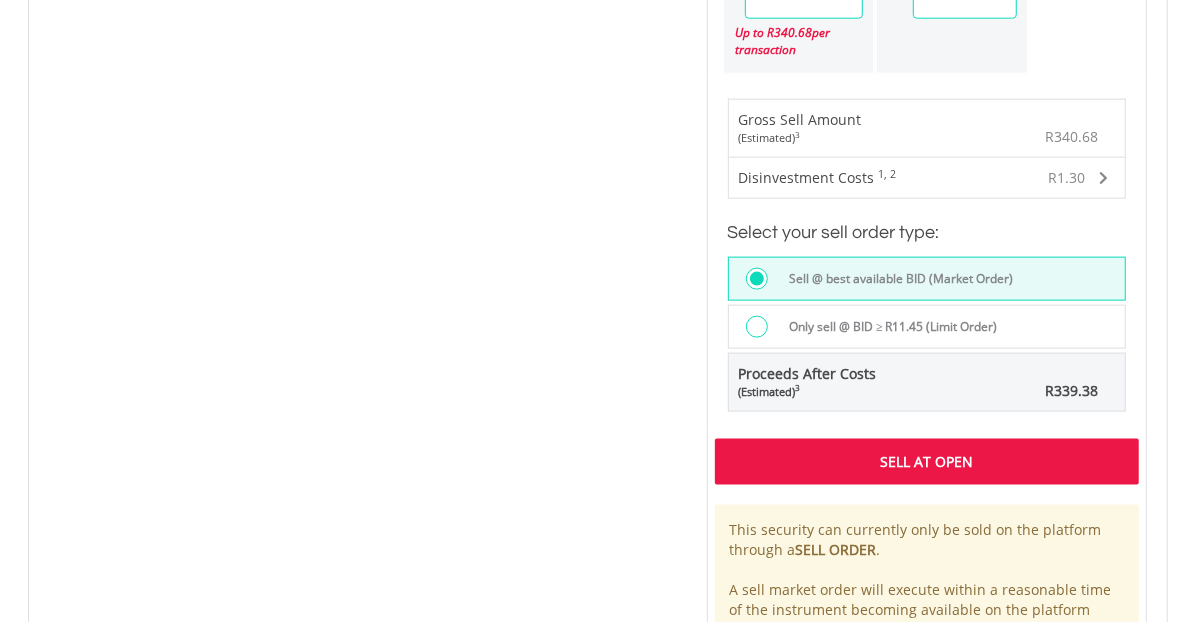 scroll, scrollTop: 1378, scrollLeft: 0, axis: vertical 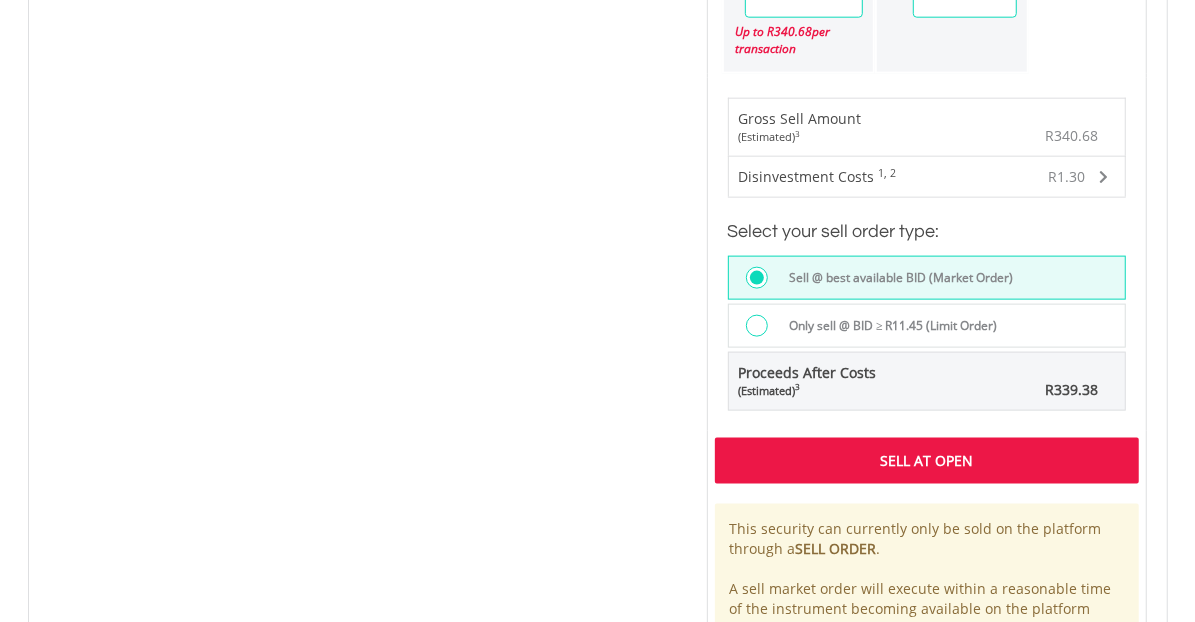 click on "Sell At Open" at bounding box center (927, 461) 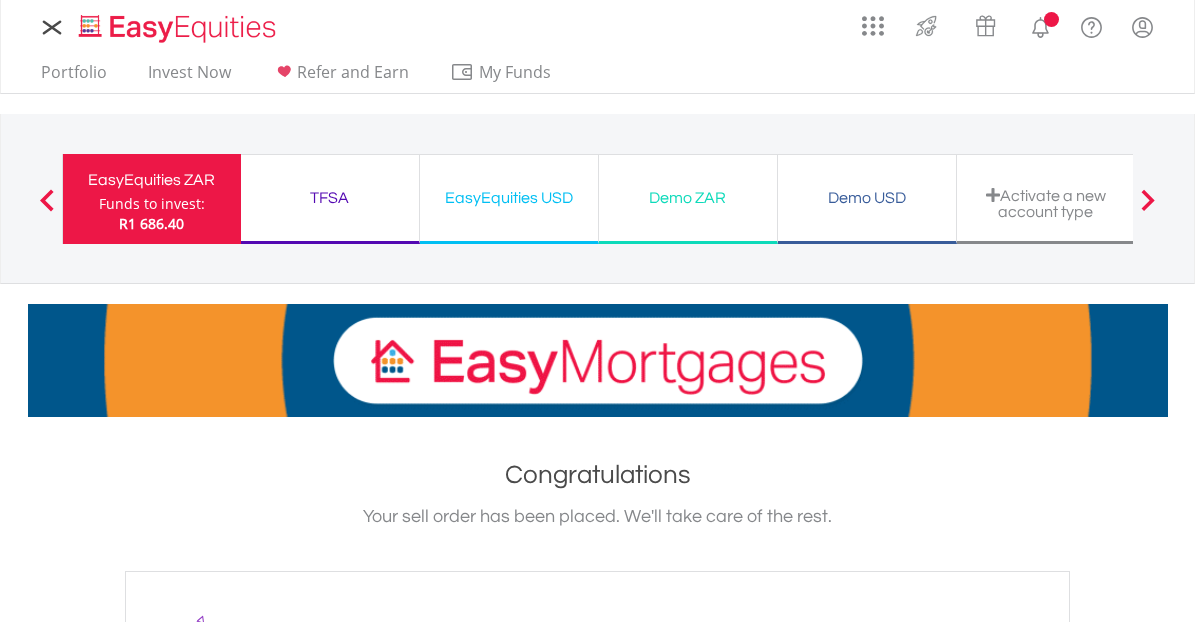 scroll, scrollTop: 0, scrollLeft: 0, axis: both 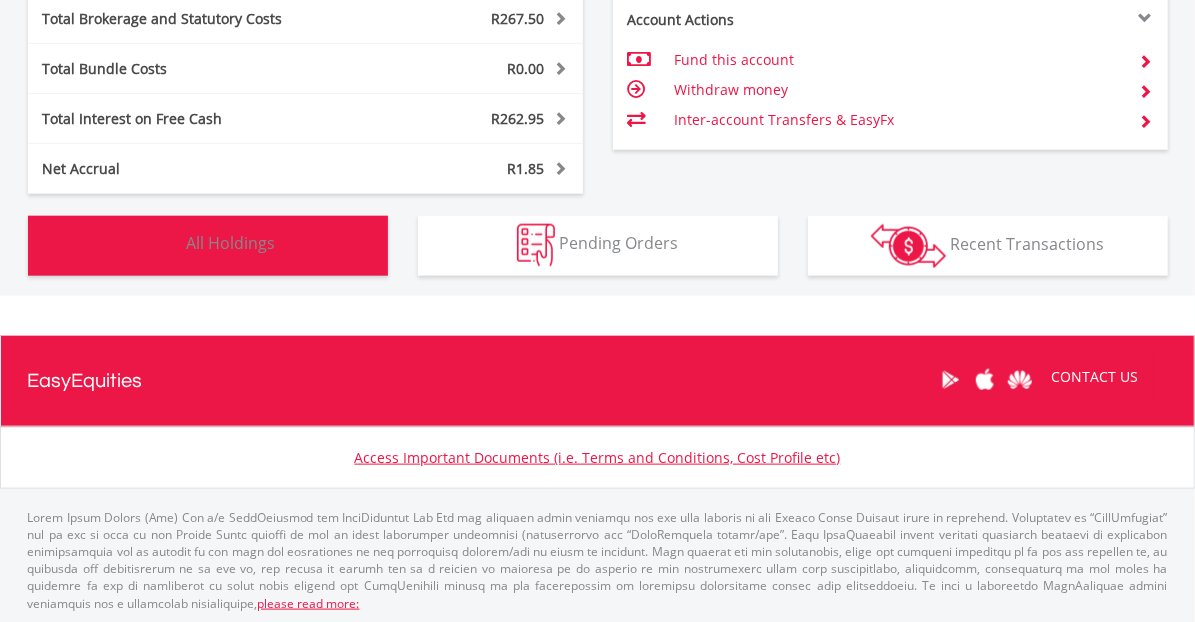 click on "All Holdings" at bounding box center [231, 244] 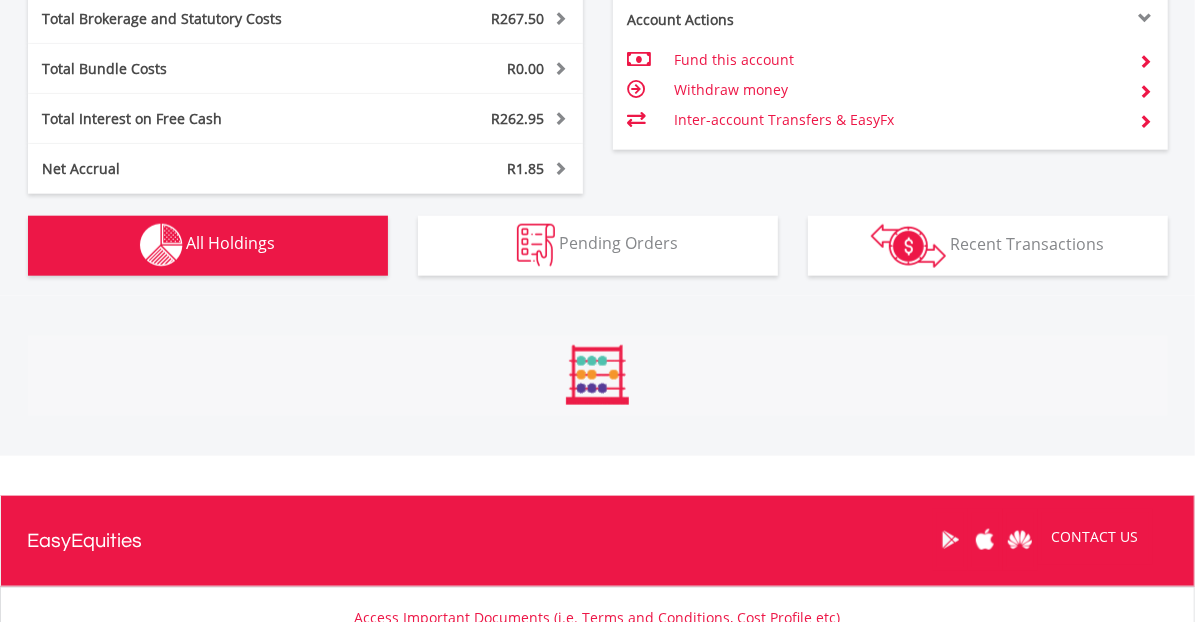 scroll, scrollTop: 1521, scrollLeft: 0, axis: vertical 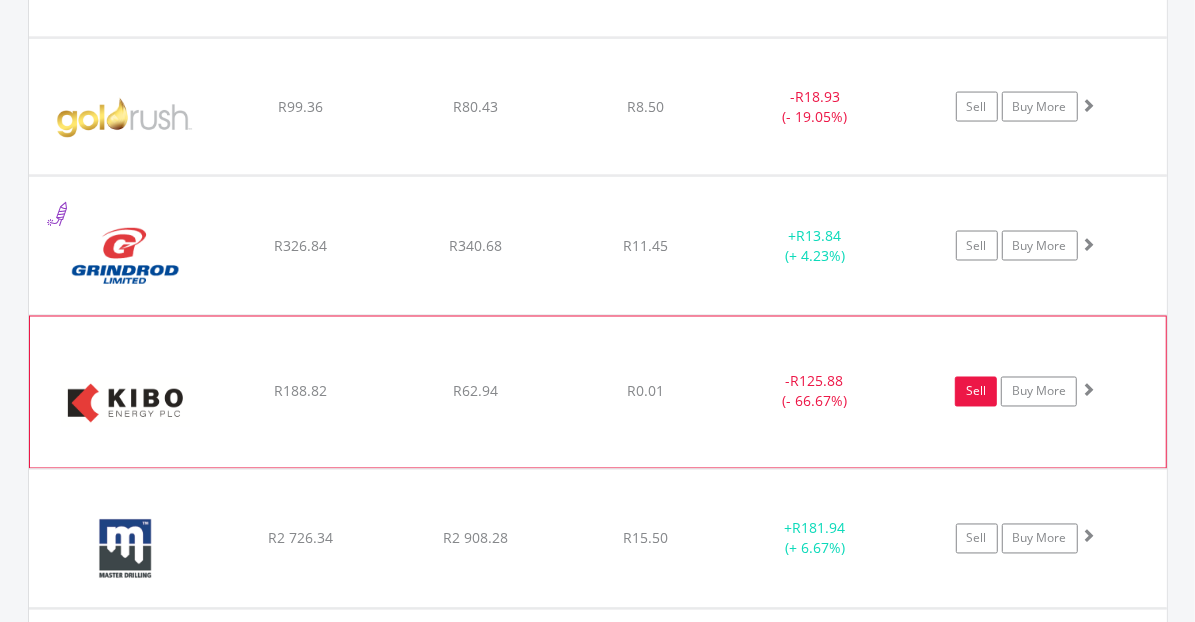 click on "Sell" at bounding box center (976, 392) 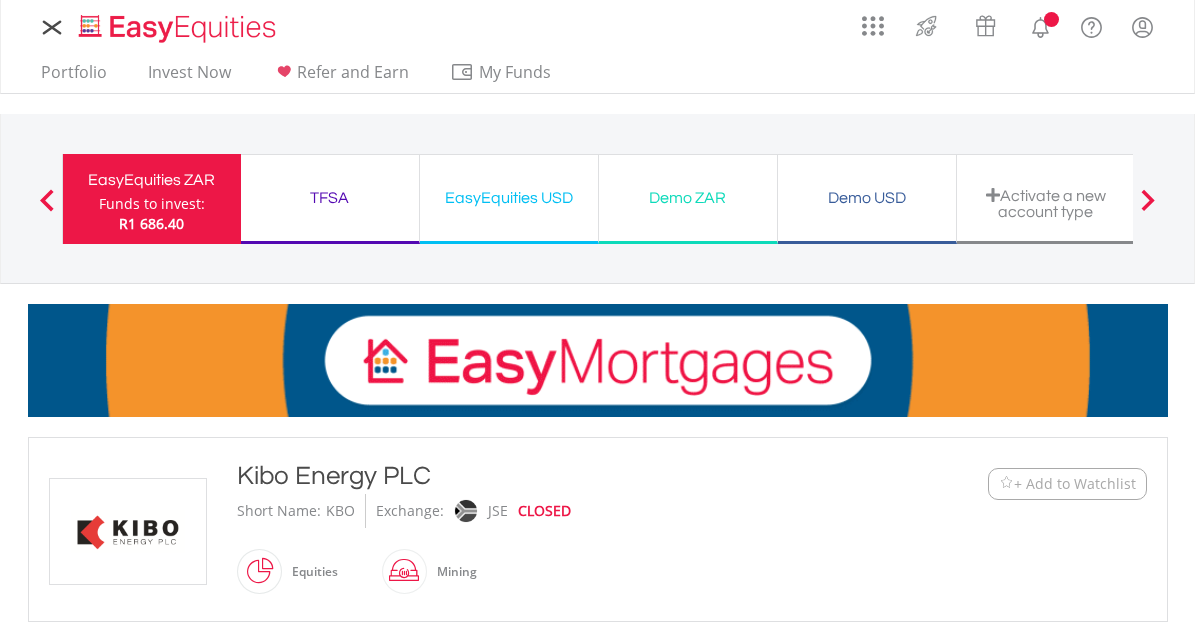 scroll, scrollTop: 0, scrollLeft: 0, axis: both 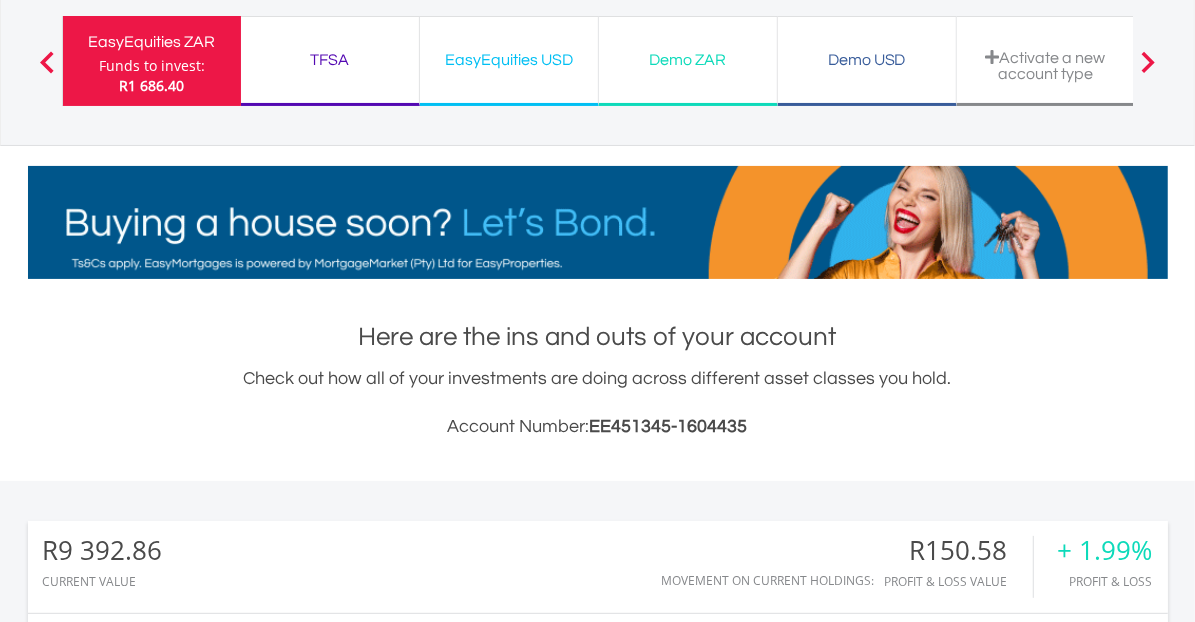 click on "My Investments
Invest Now
New Listings
Sell
My Recurring Investments
Pending Orders
Switch Unit Trusts
Vouchers
Buy a Voucher
Redeem a Voucher" at bounding box center (597, 776) 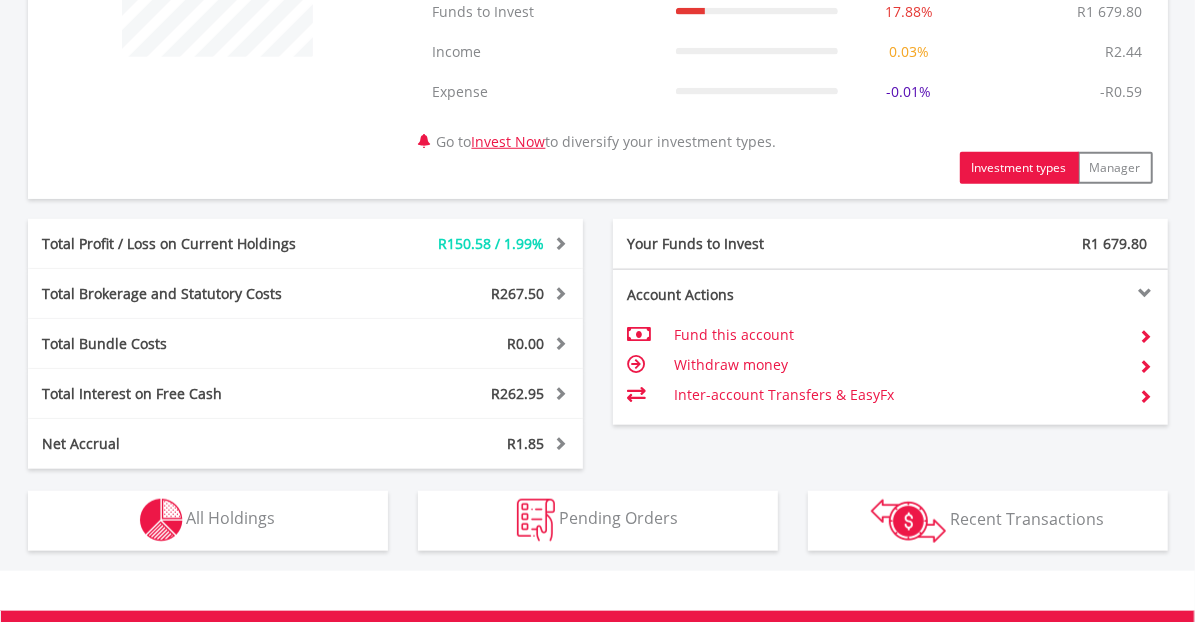 scroll, scrollTop: 933, scrollLeft: 0, axis: vertical 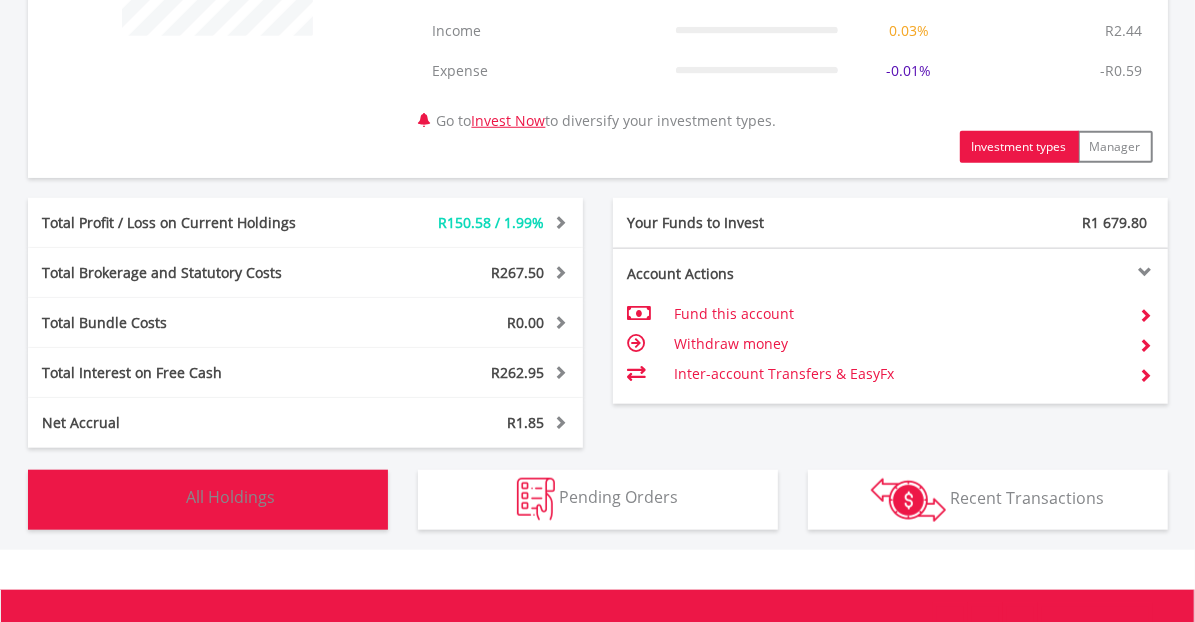 click on "All Holdings" at bounding box center [231, 498] 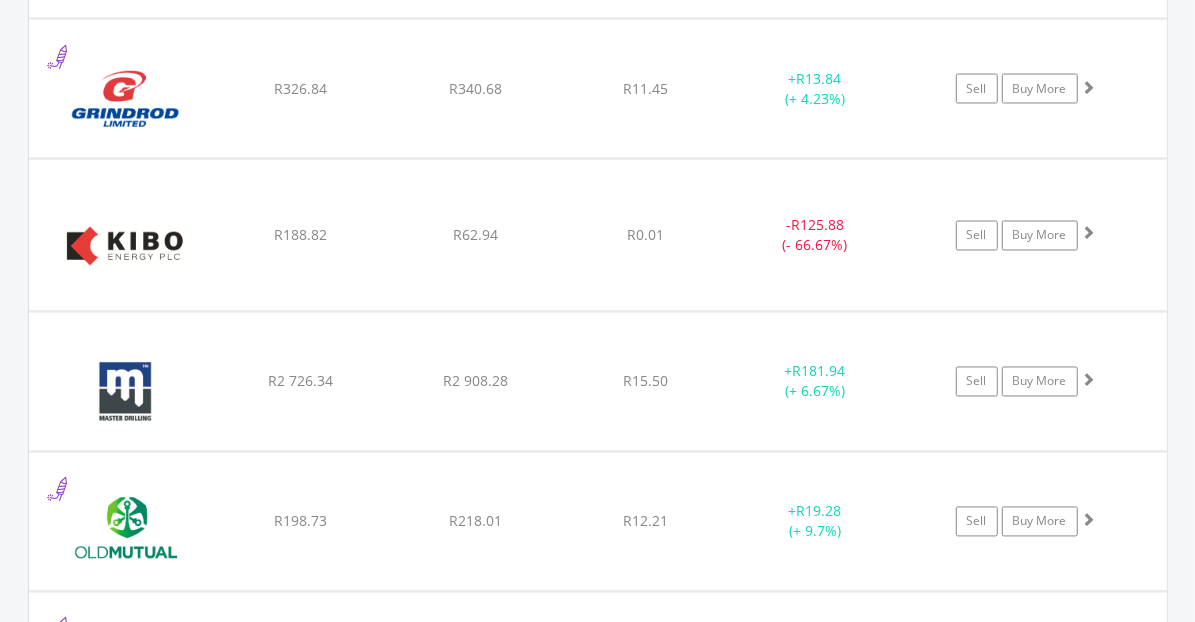 scroll, scrollTop: 2054, scrollLeft: 0, axis: vertical 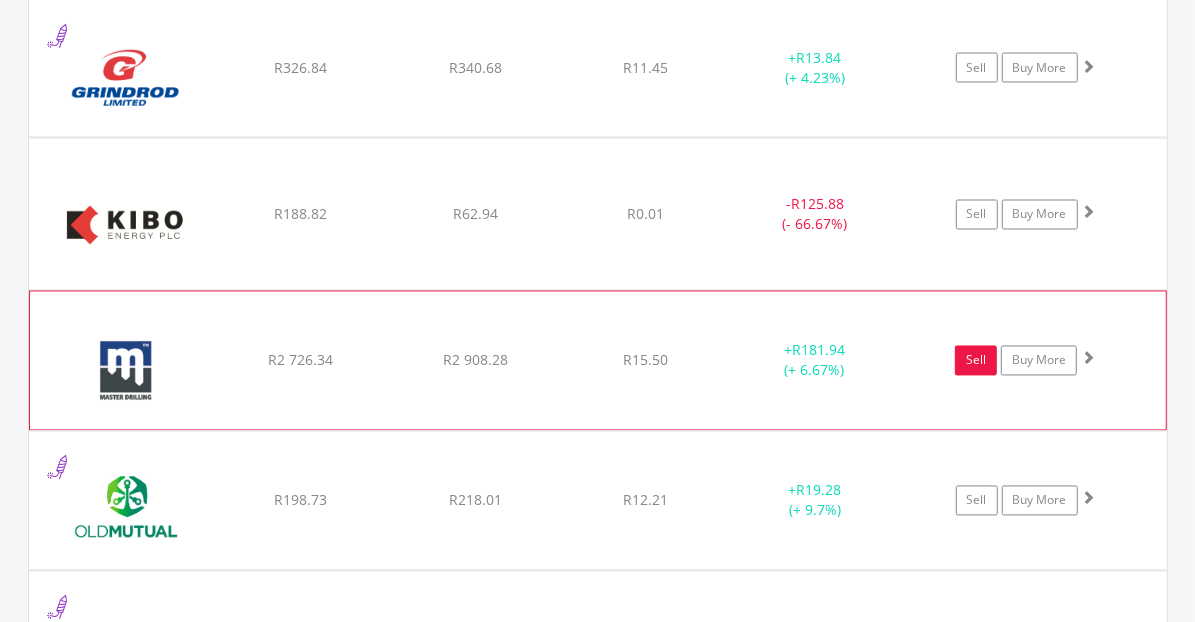 click on "Sell" at bounding box center (976, 361) 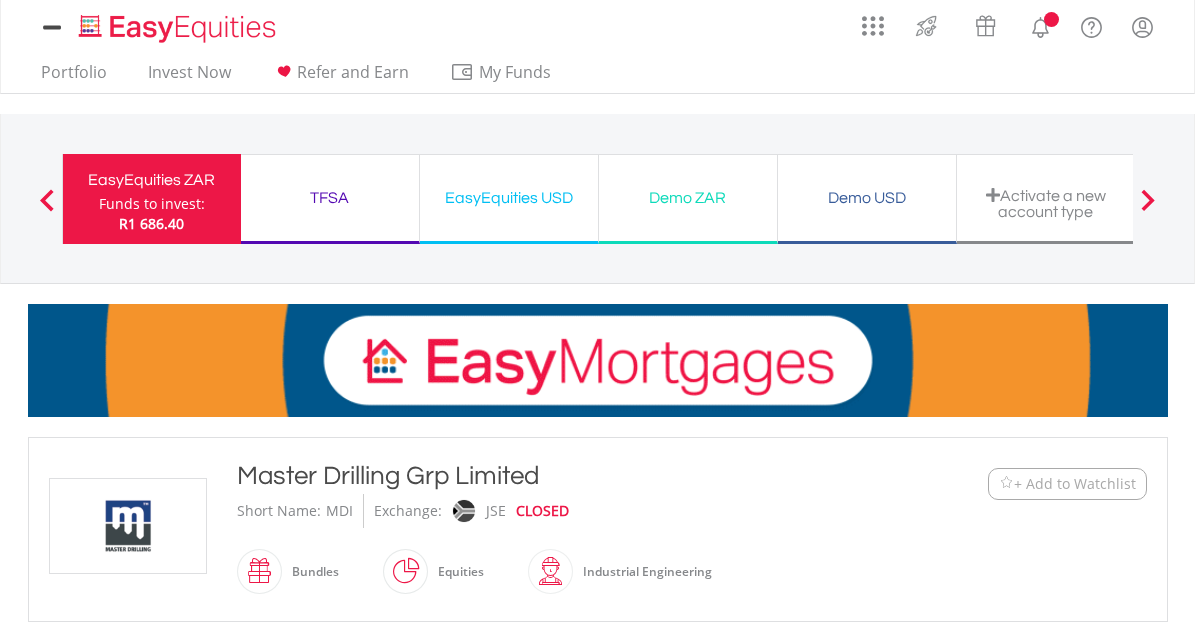 scroll, scrollTop: 0, scrollLeft: 0, axis: both 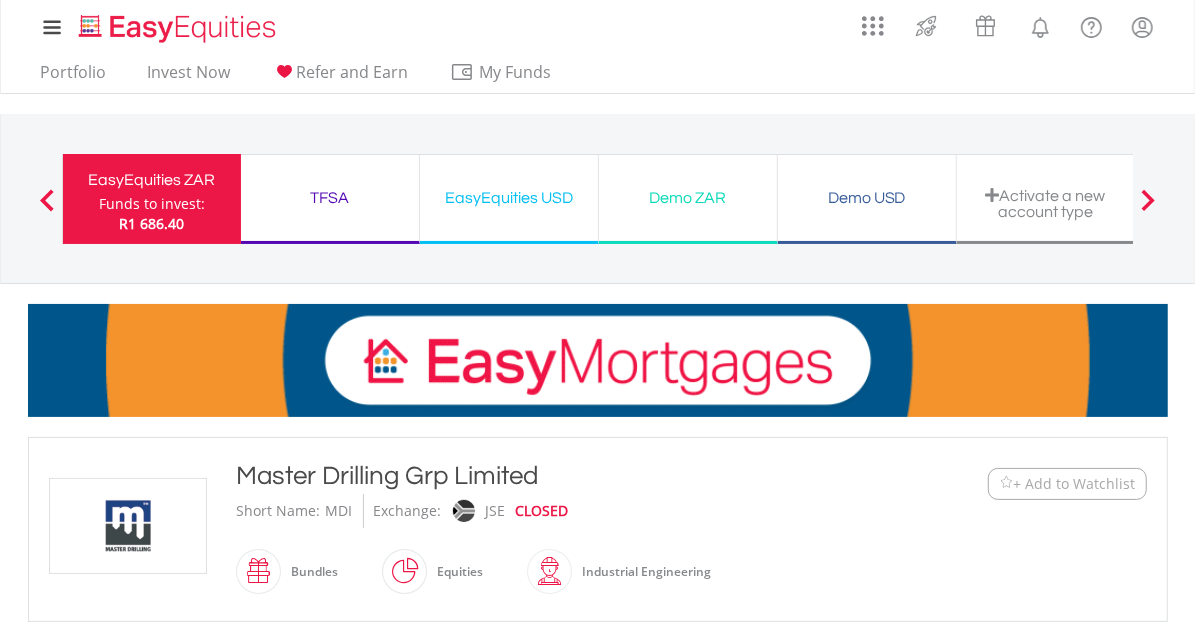 type on "*******" 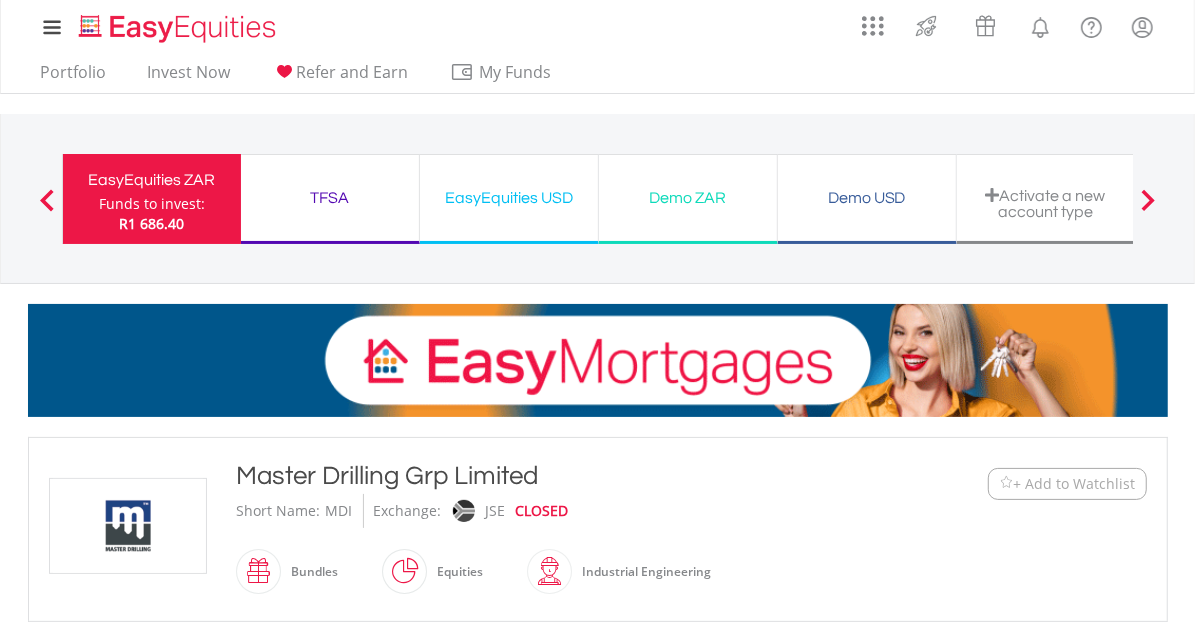 type on "******" 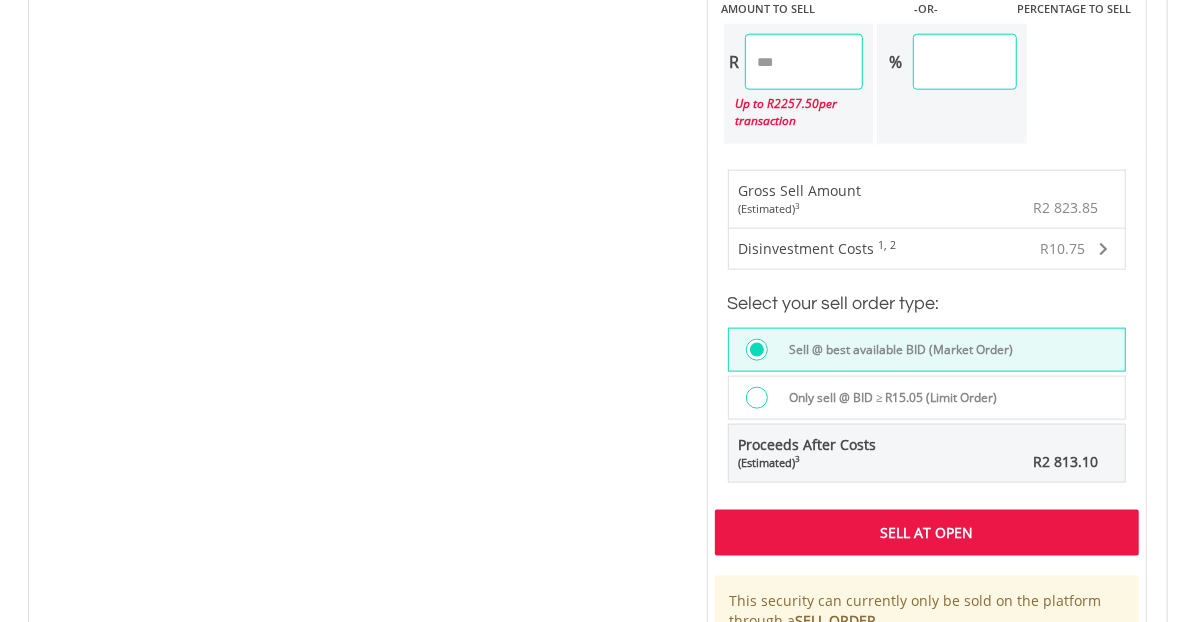 scroll, scrollTop: 1318, scrollLeft: 0, axis: vertical 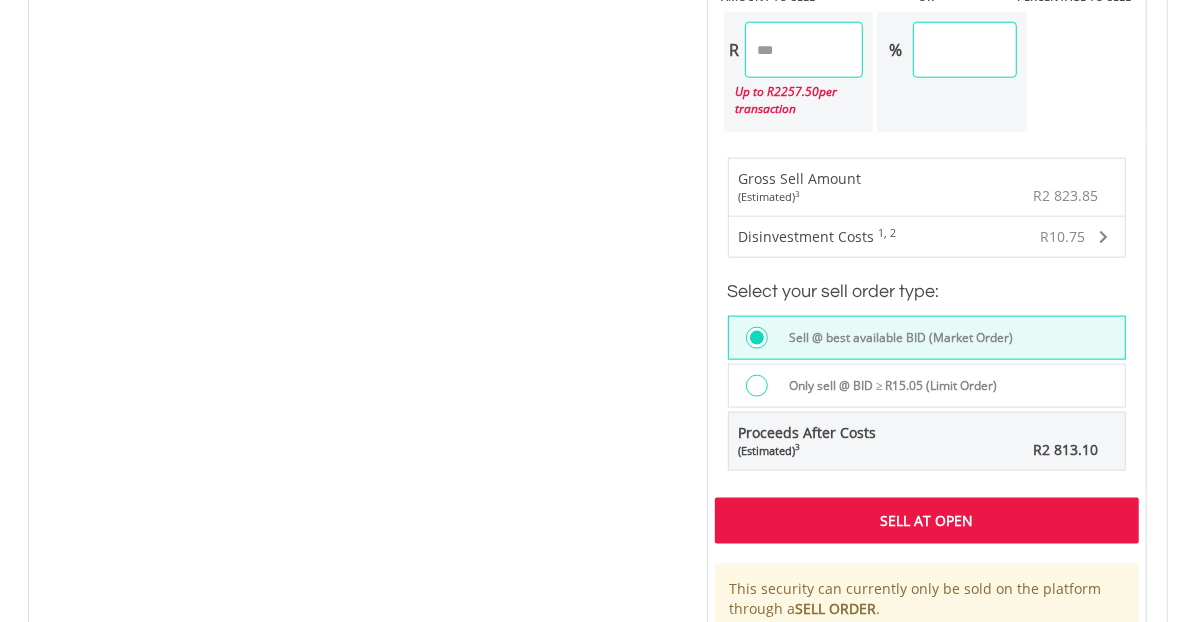 click on "Sell At Open" at bounding box center (927, 521) 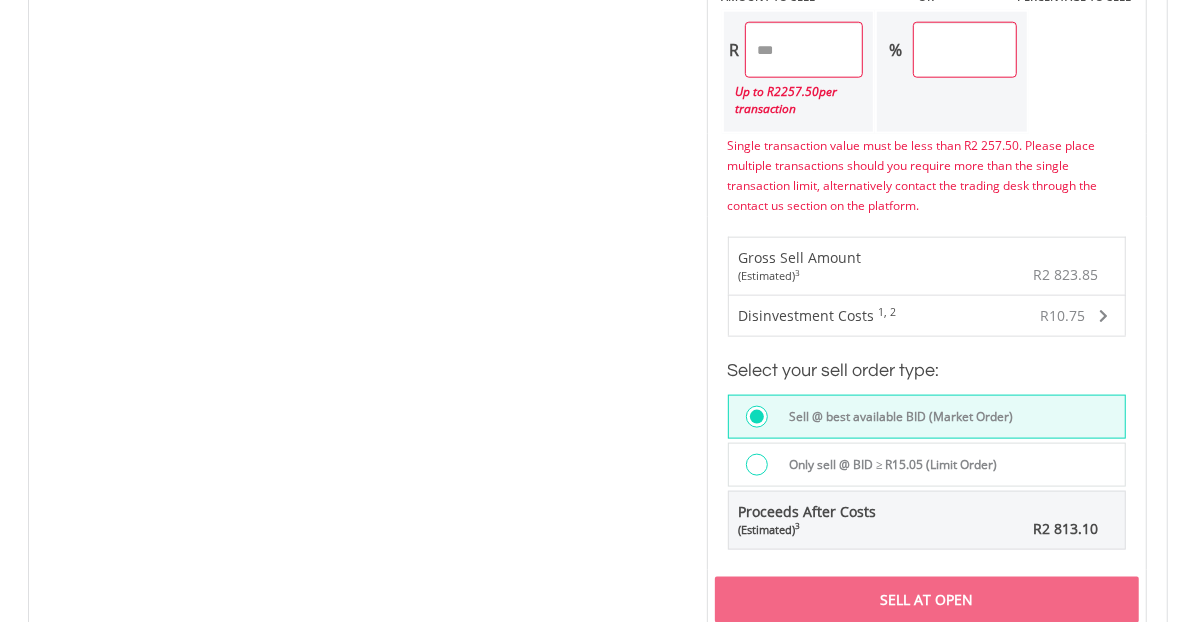 click on "Sell At Open" at bounding box center (927, 600) 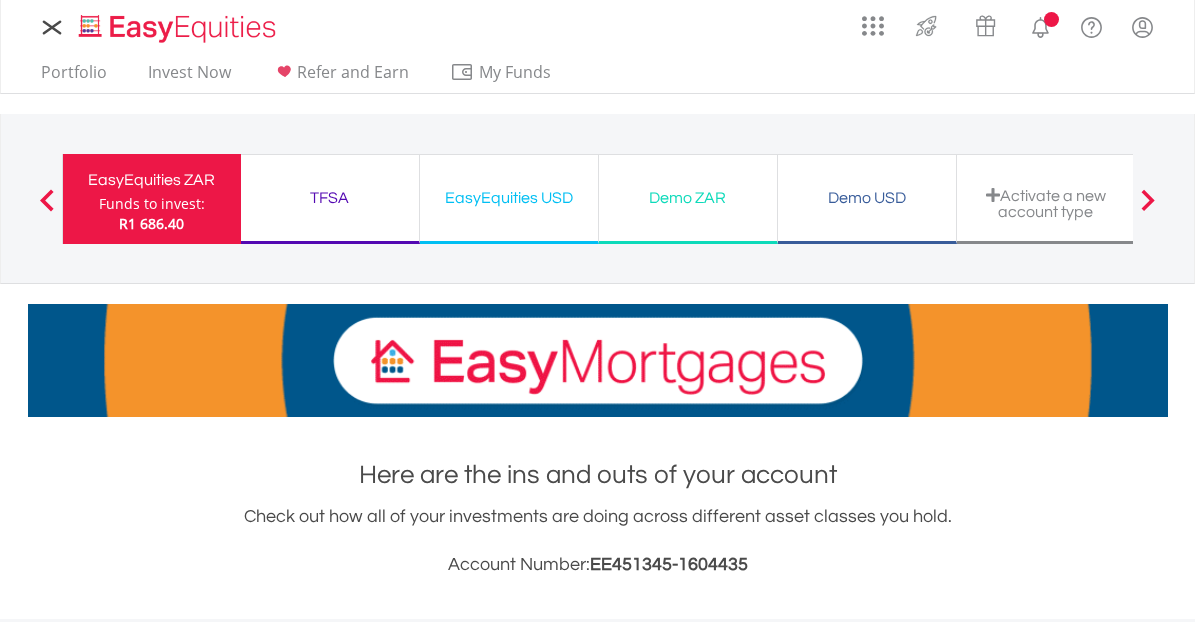 scroll, scrollTop: 0, scrollLeft: 0, axis: both 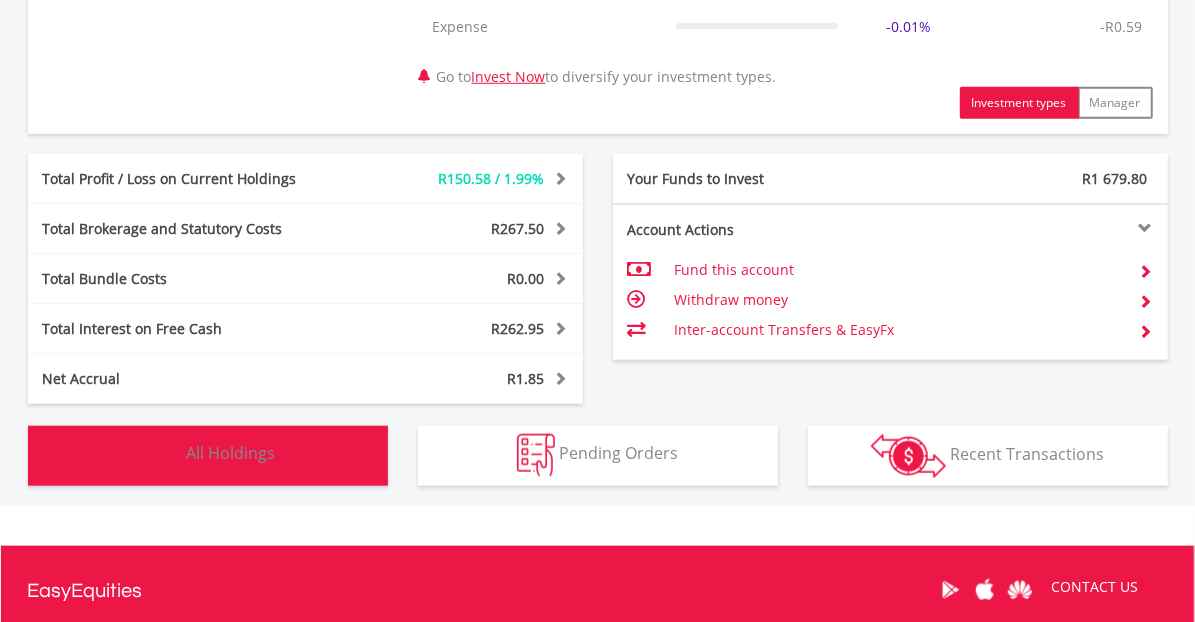 click on "All Holdings" at bounding box center [231, 454] 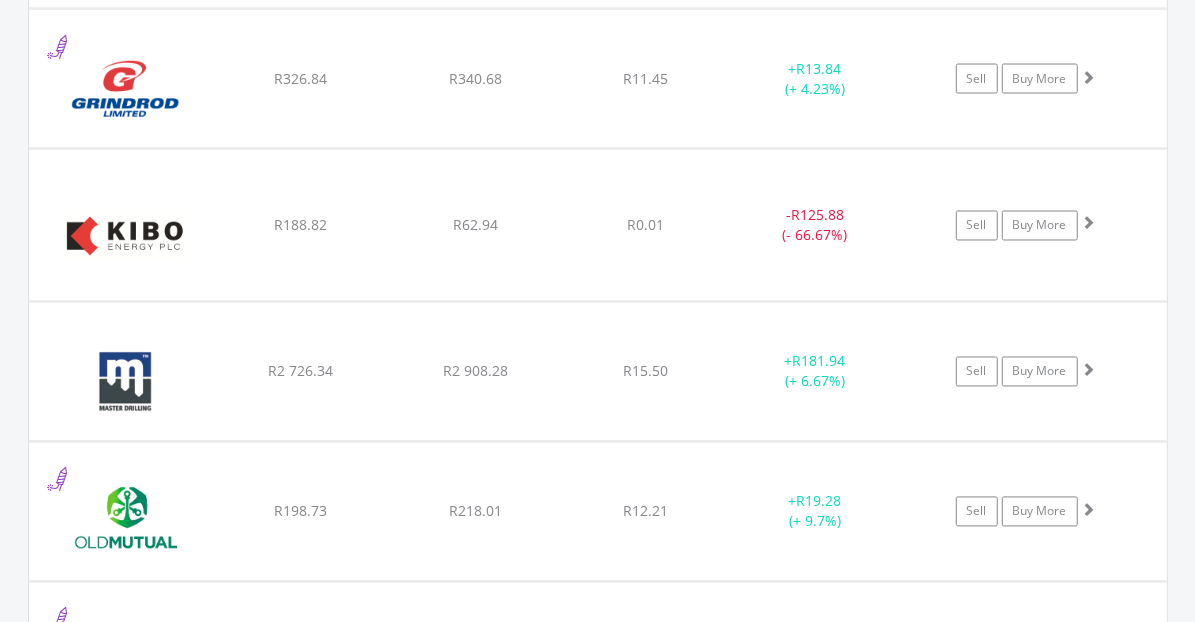 scroll, scrollTop: 2054, scrollLeft: 0, axis: vertical 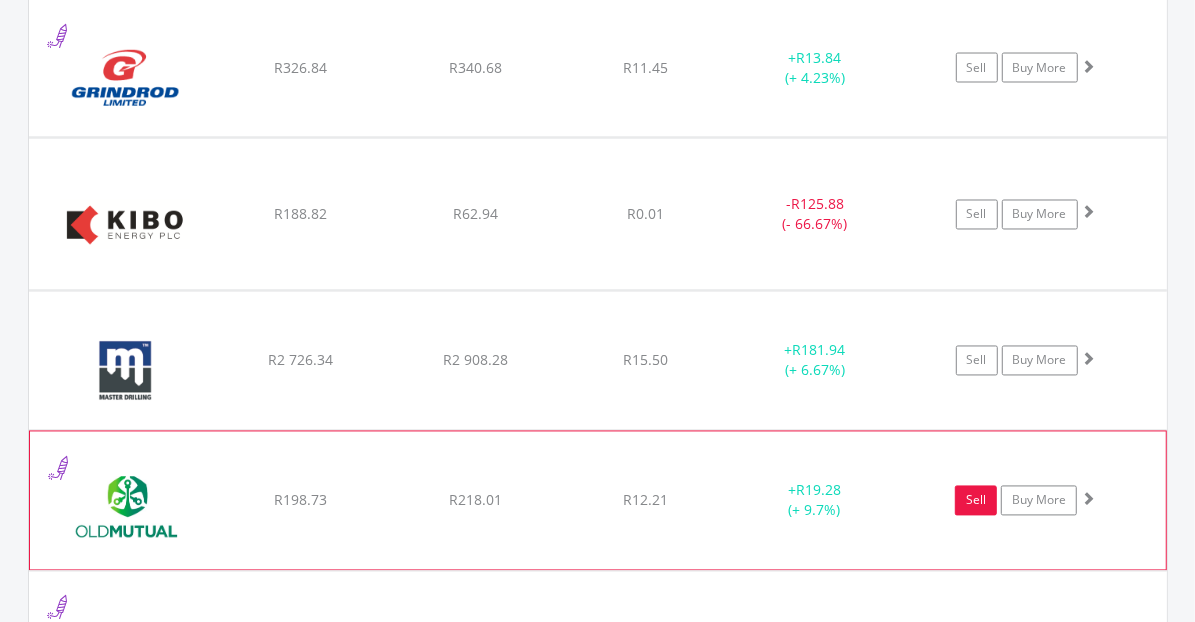 click on "Sell" at bounding box center (976, 501) 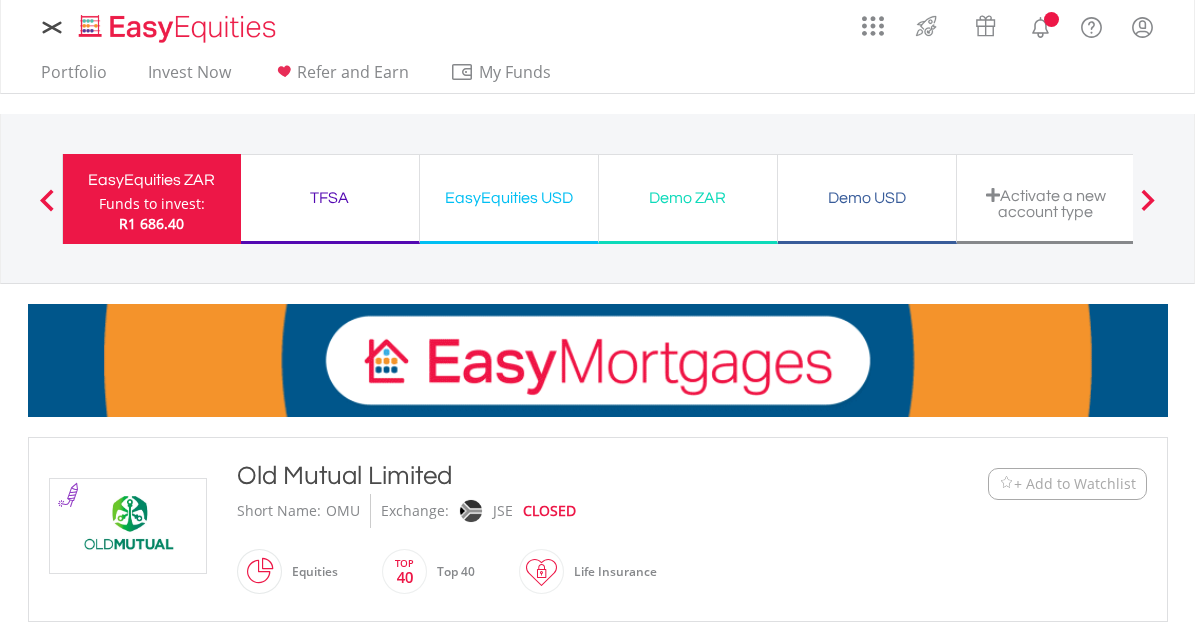 scroll, scrollTop: 0, scrollLeft: 0, axis: both 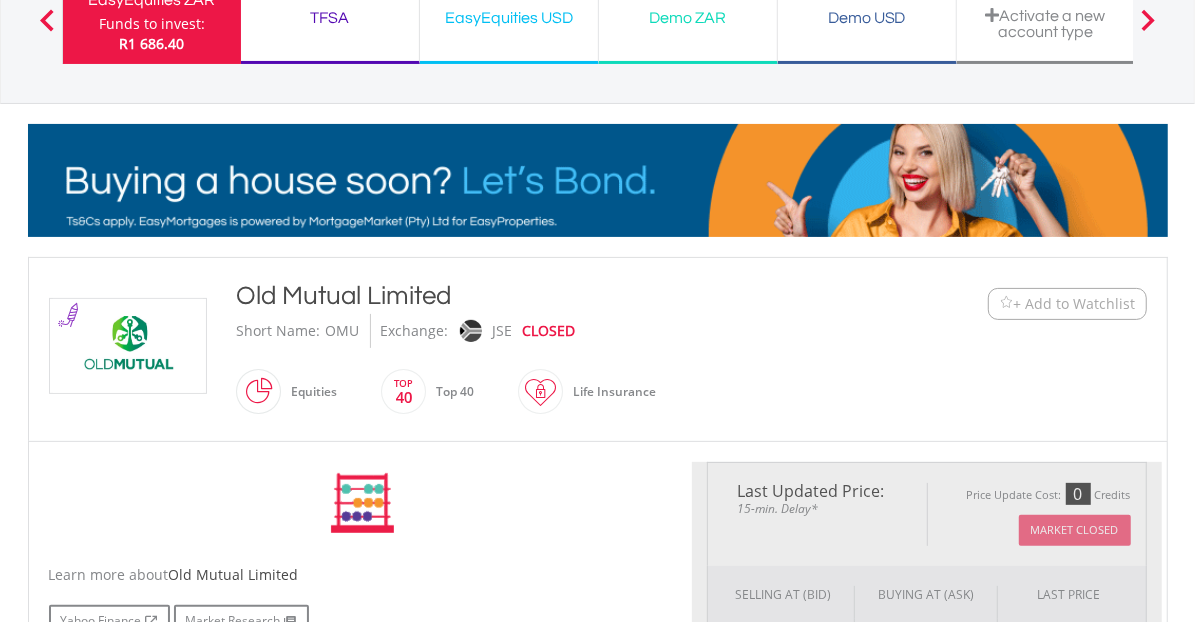 type on "******" 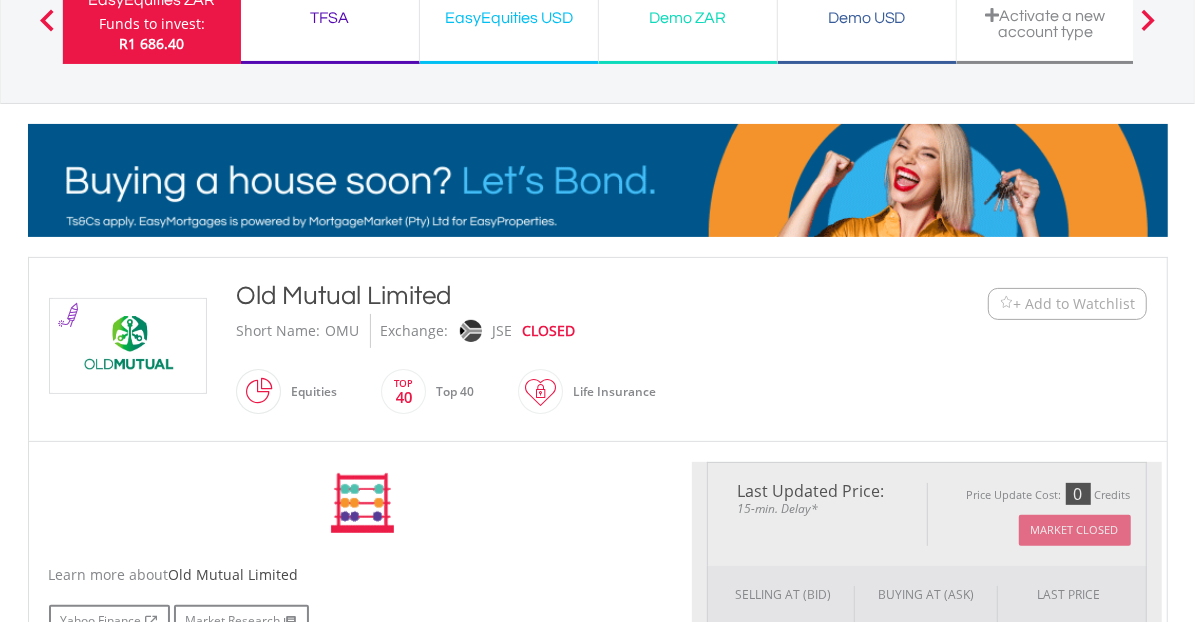 type on "******" 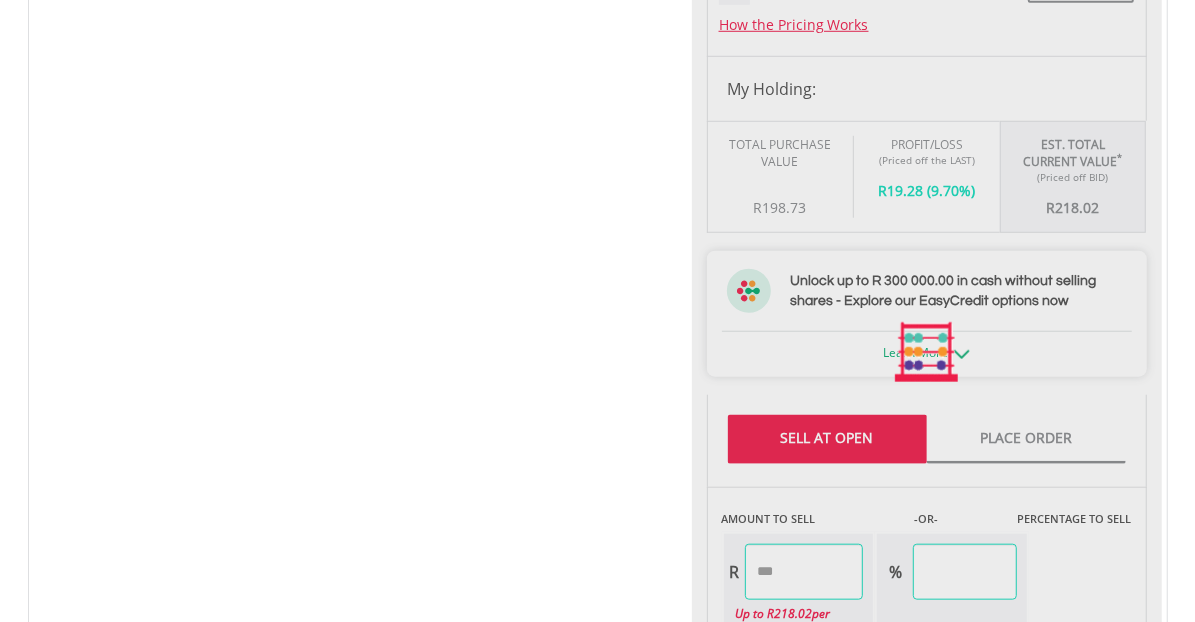 scroll, scrollTop: 888, scrollLeft: 0, axis: vertical 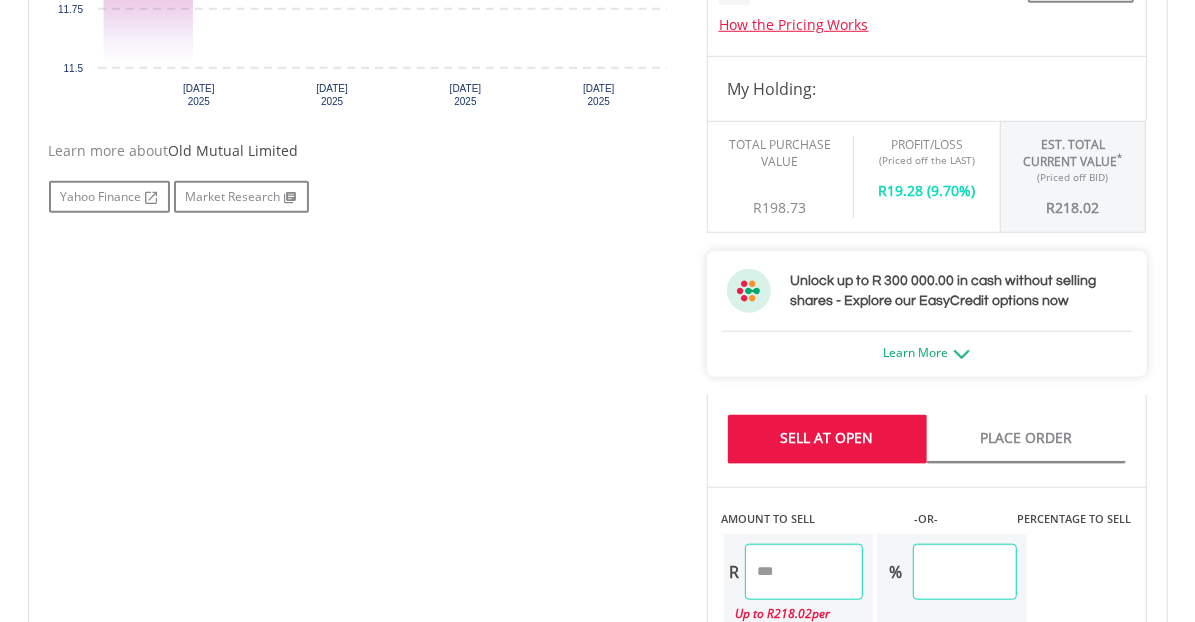 click on "Sell At Open" at bounding box center [827, 439] 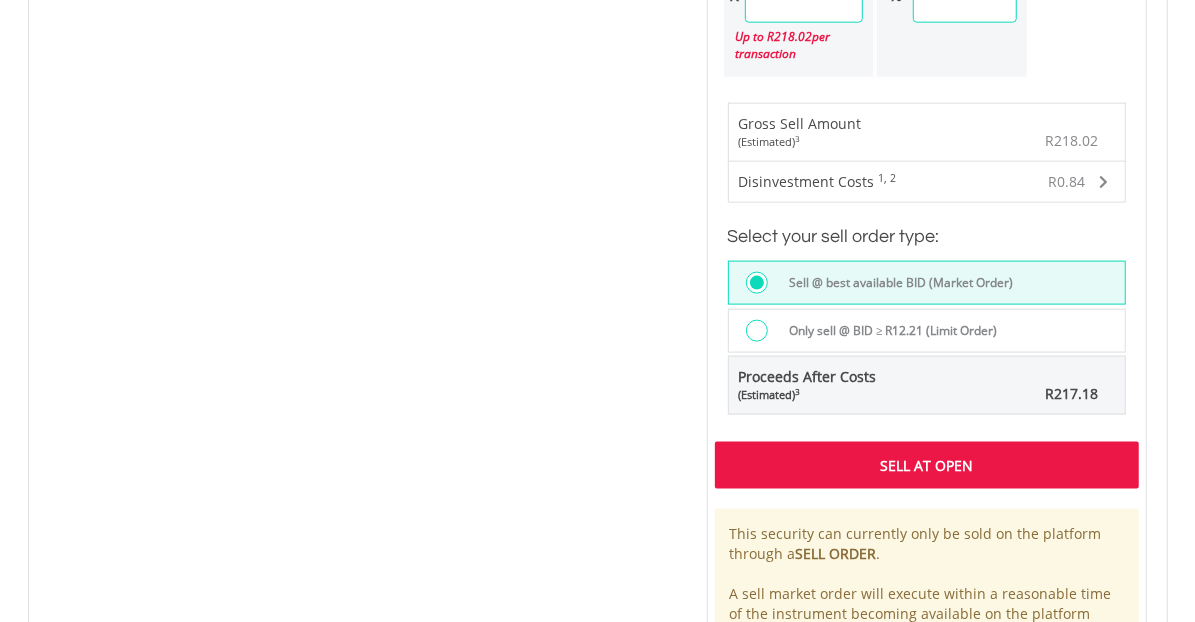 scroll, scrollTop: 1466, scrollLeft: 0, axis: vertical 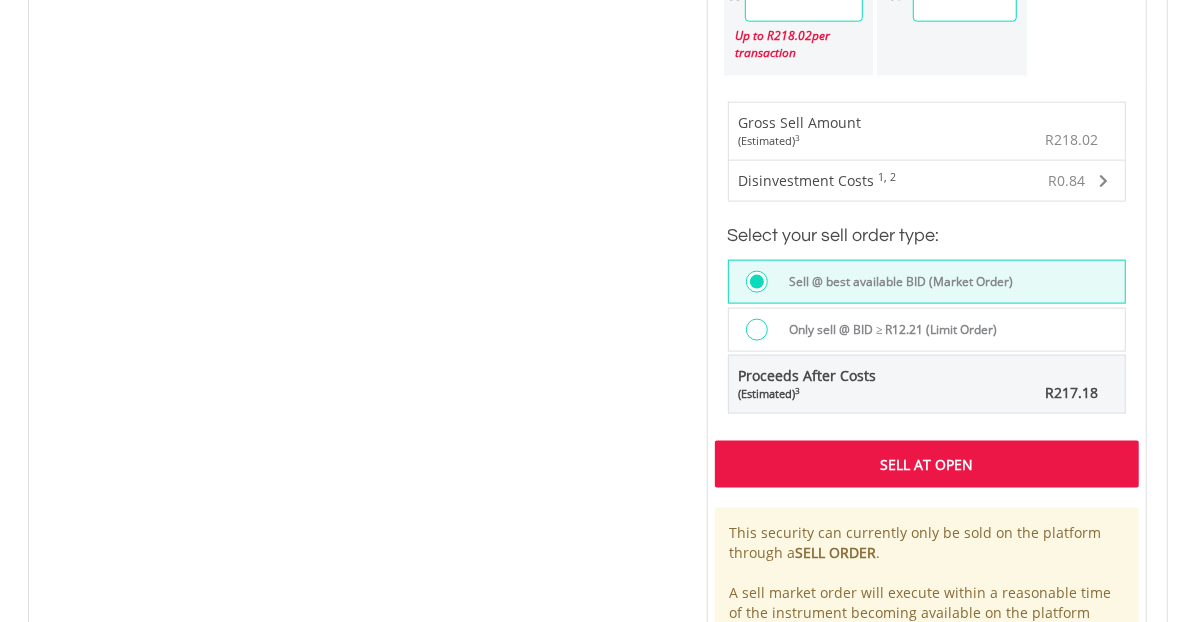 click on "Sell At Open" at bounding box center (927, 464) 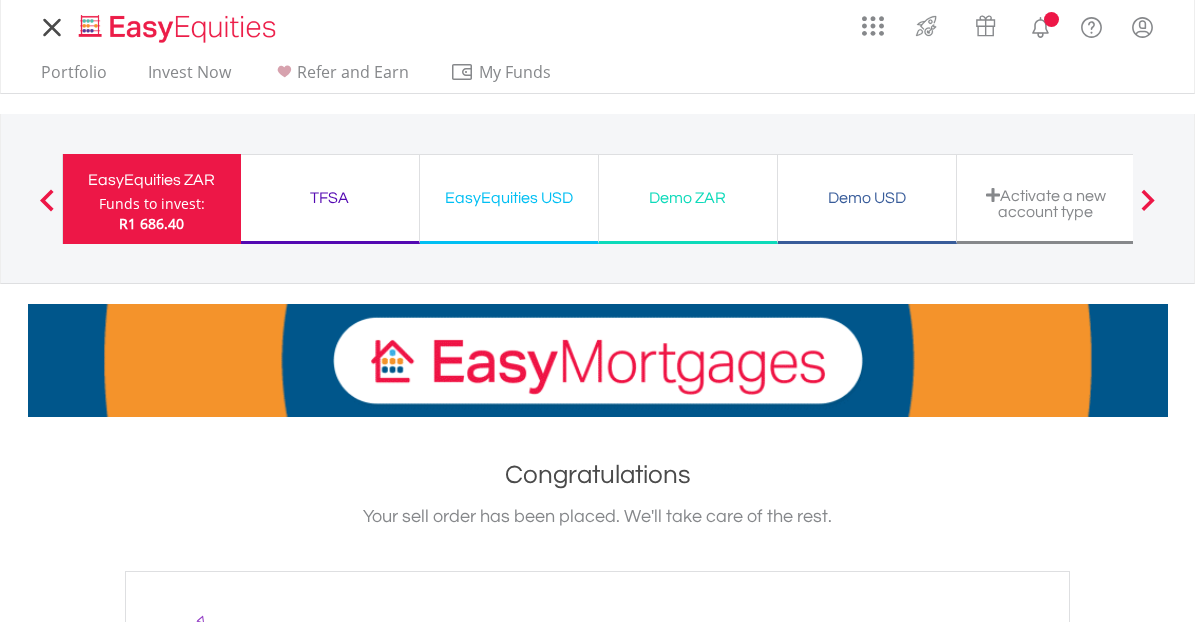 scroll, scrollTop: 0, scrollLeft: 0, axis: both 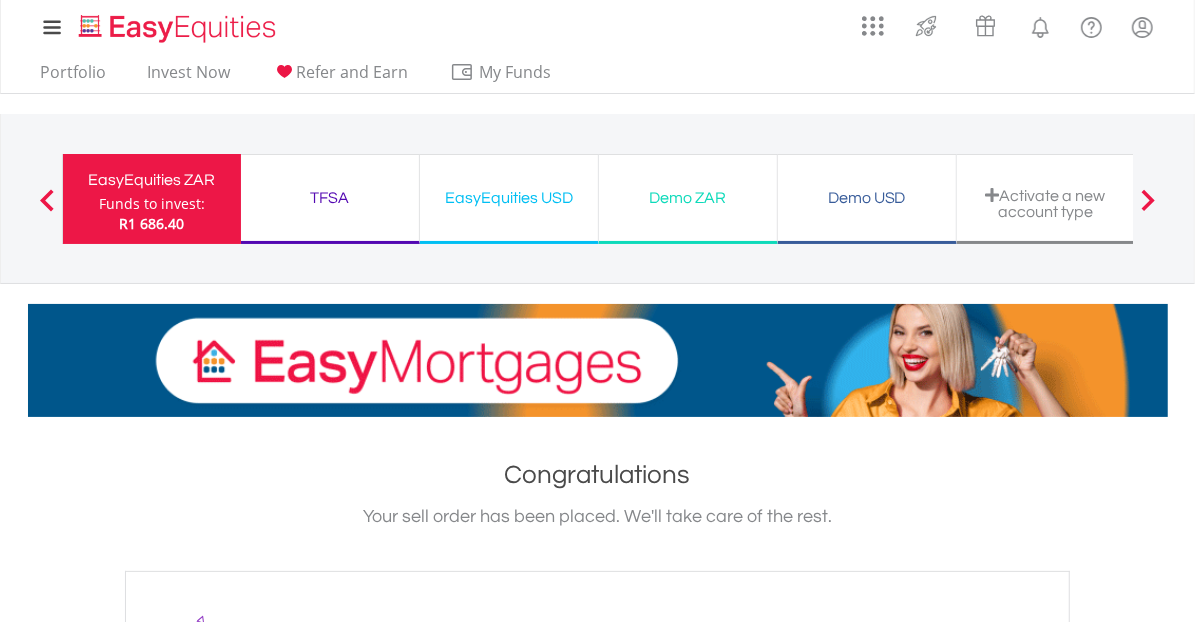 click at bounding box center (47, 200) 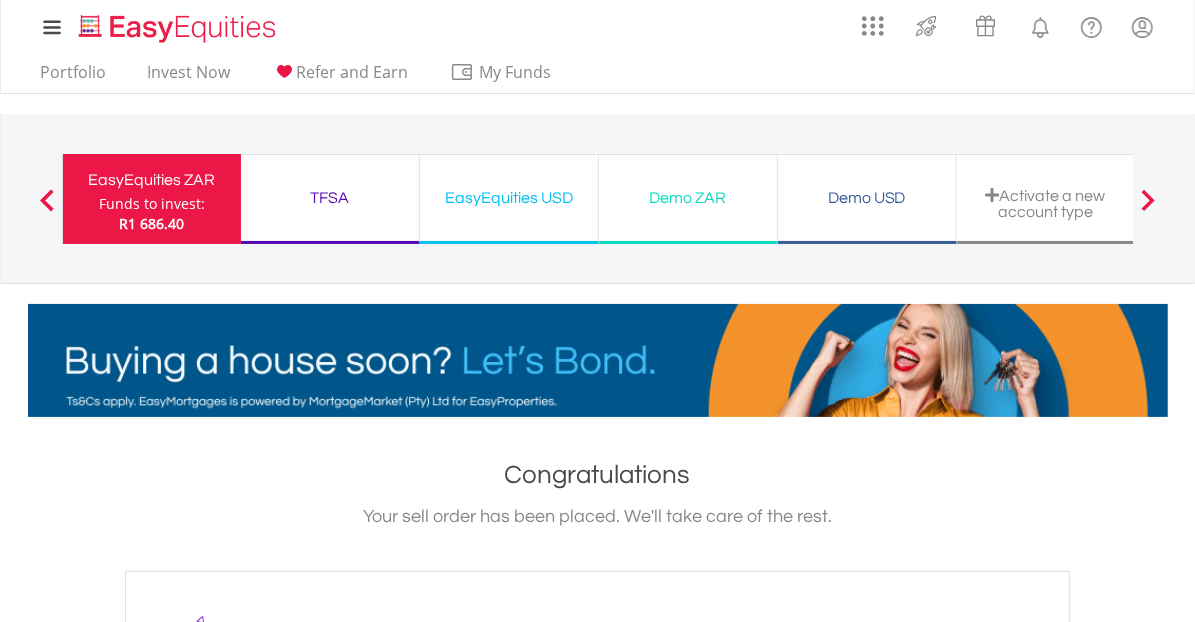 click at bounding box center (47, 200) 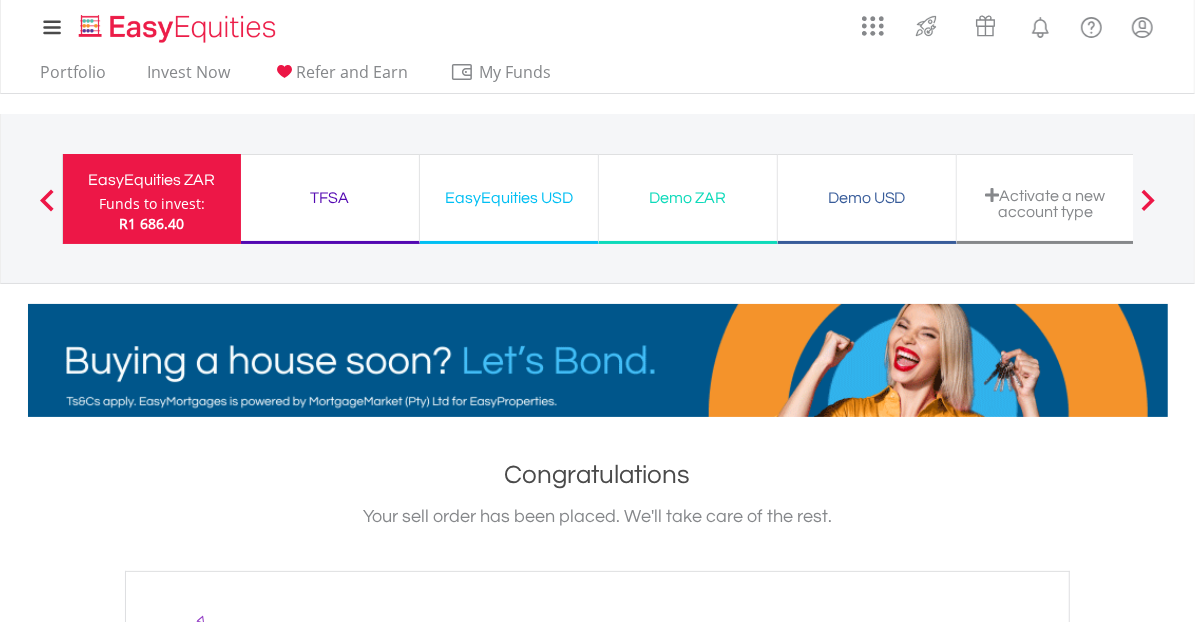 click at bounding box center (47, 200) 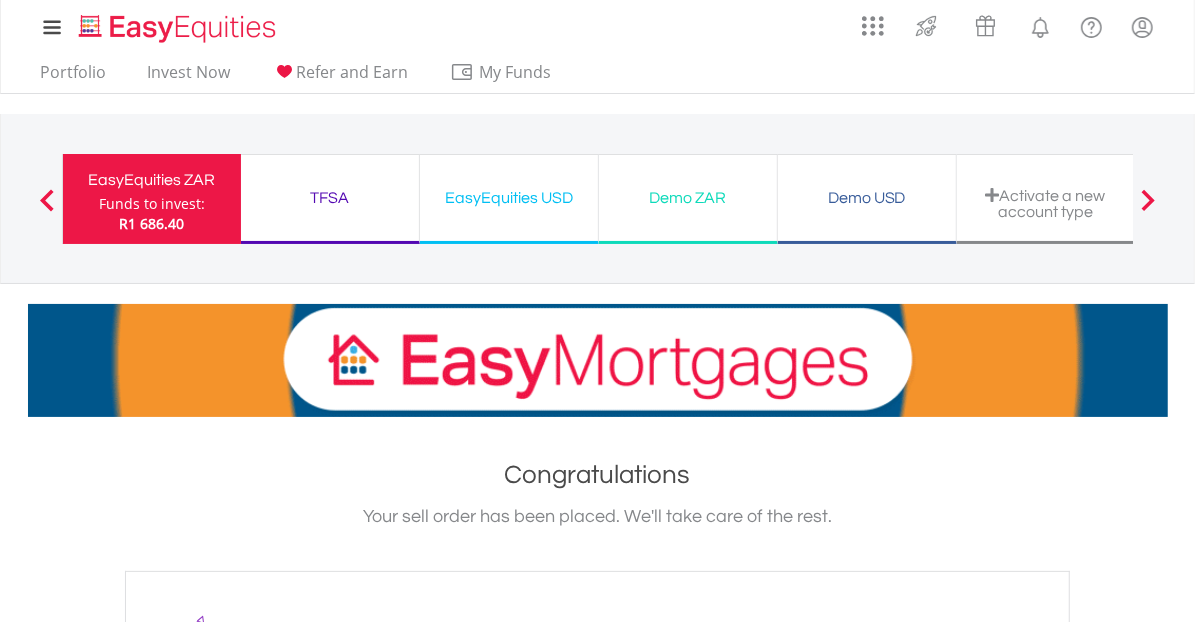 click at bounding box center [47, 200] 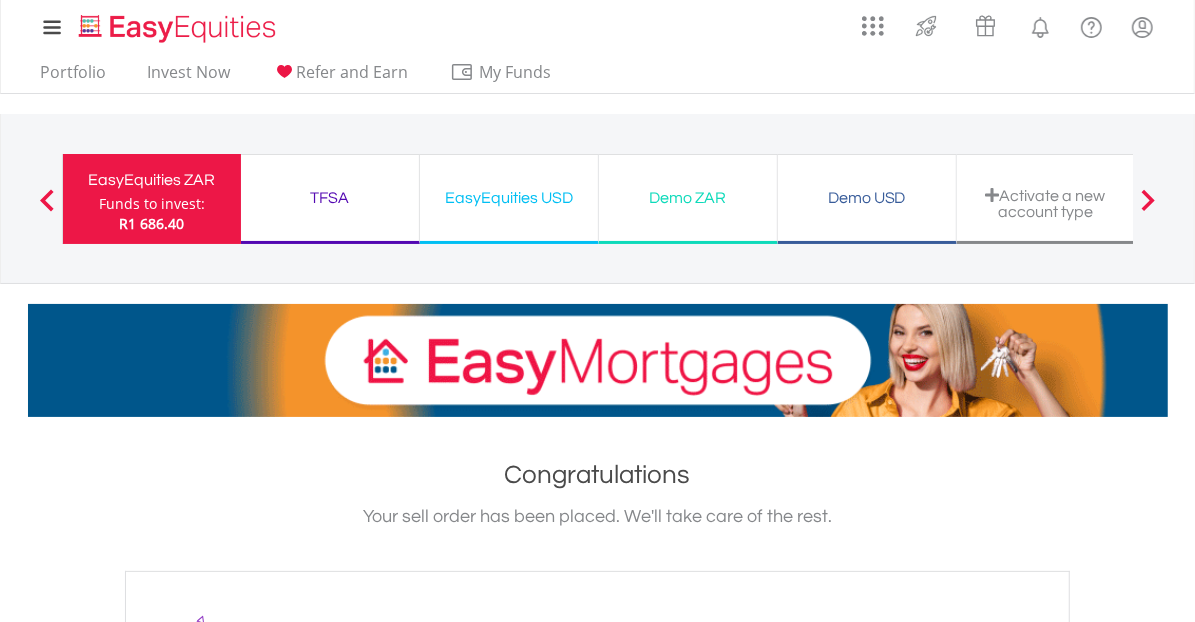 click at bounding box center (47, 200) 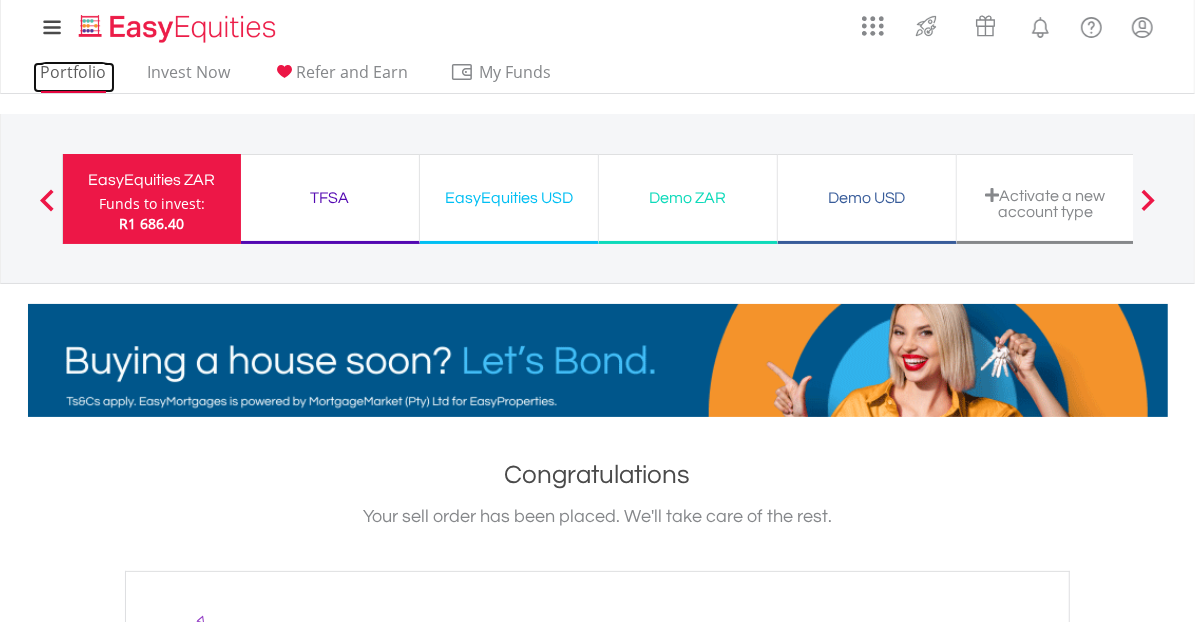 click on "Portfolio" at bounding box center [74, 77] 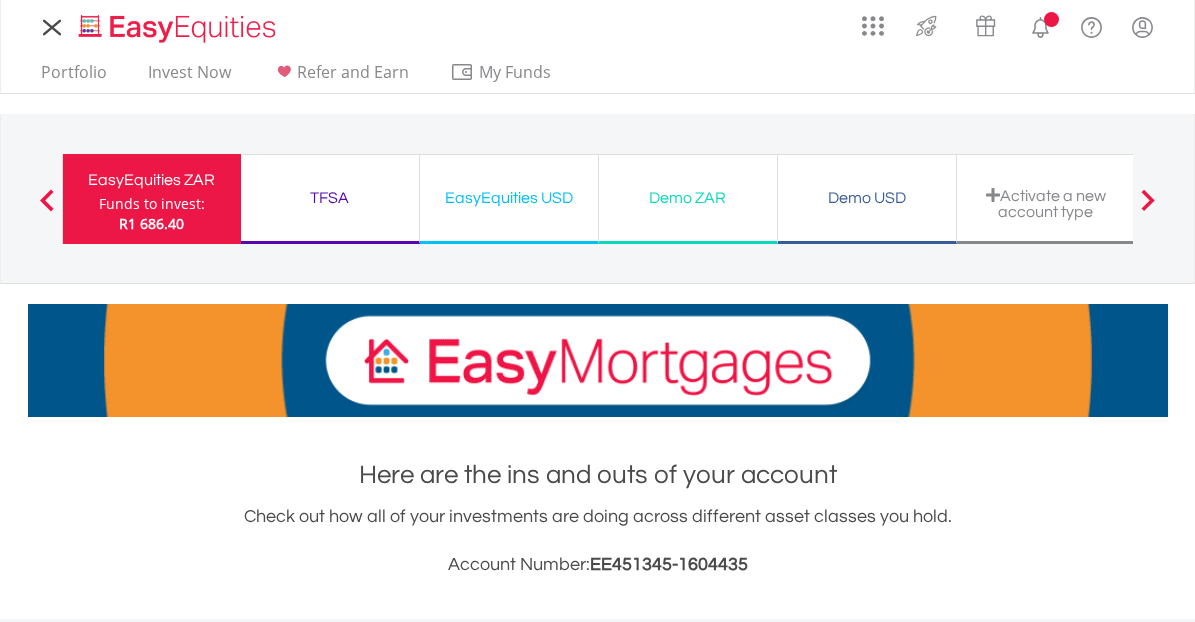 scroll, scrollTop: 0, scrollLeft: 0, axis: both 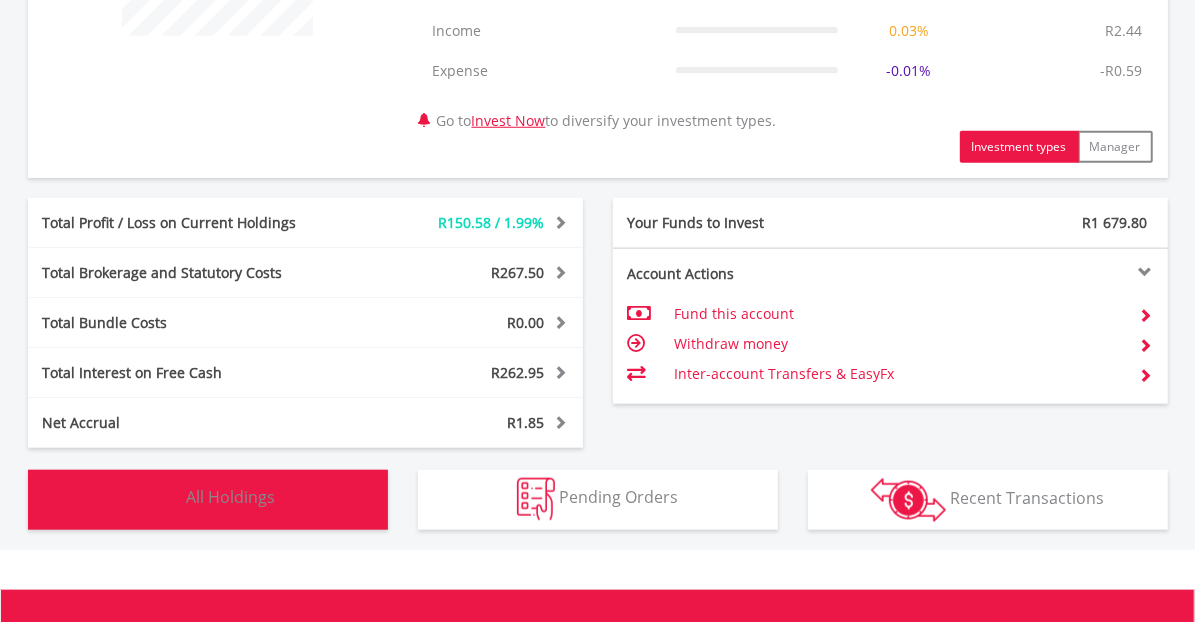 click on "All Holdings" at bounding box center [231, 498] 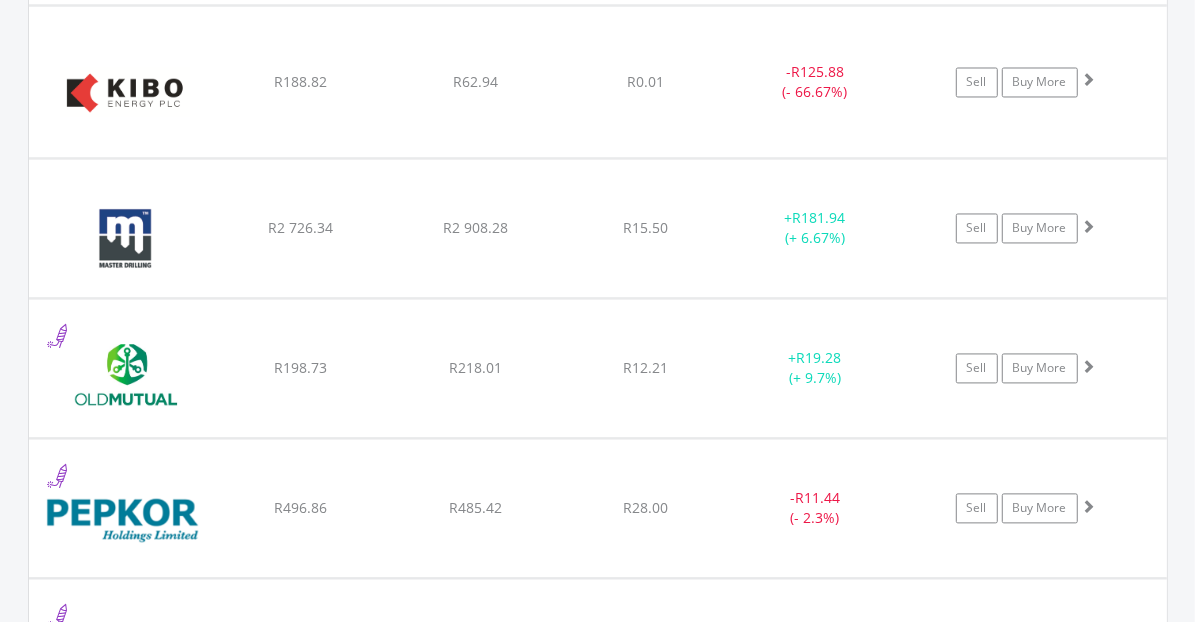 scroll, scrollTop: 2187, scrollLeft: 0, axis: vertical 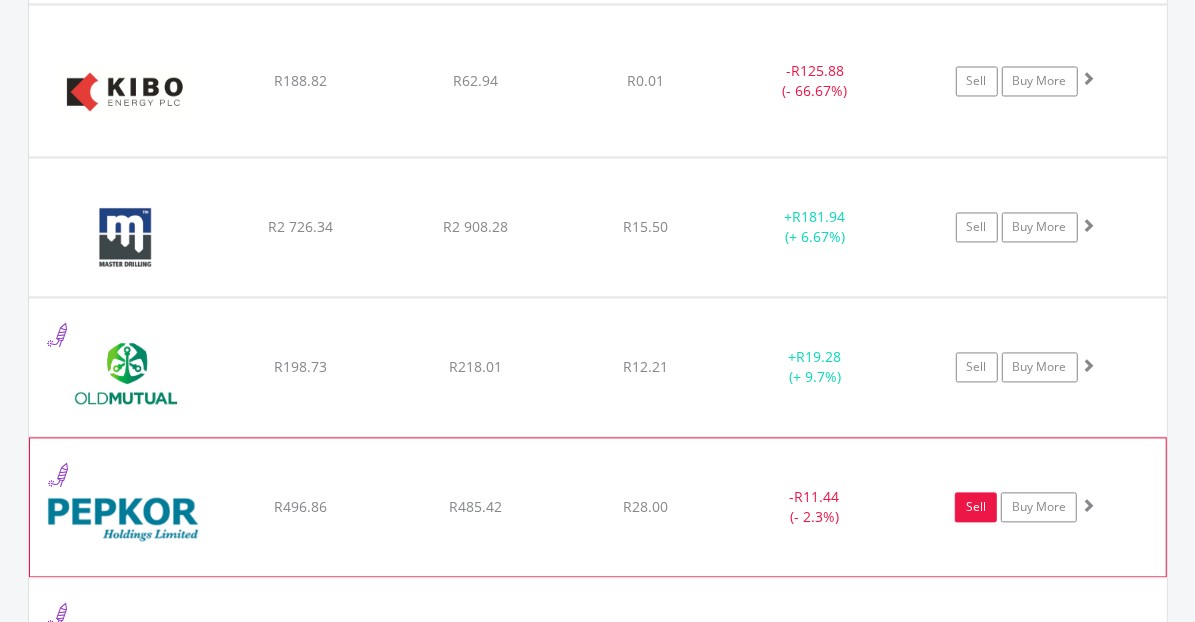 click on "Sell" at bounding box center (976, 508) 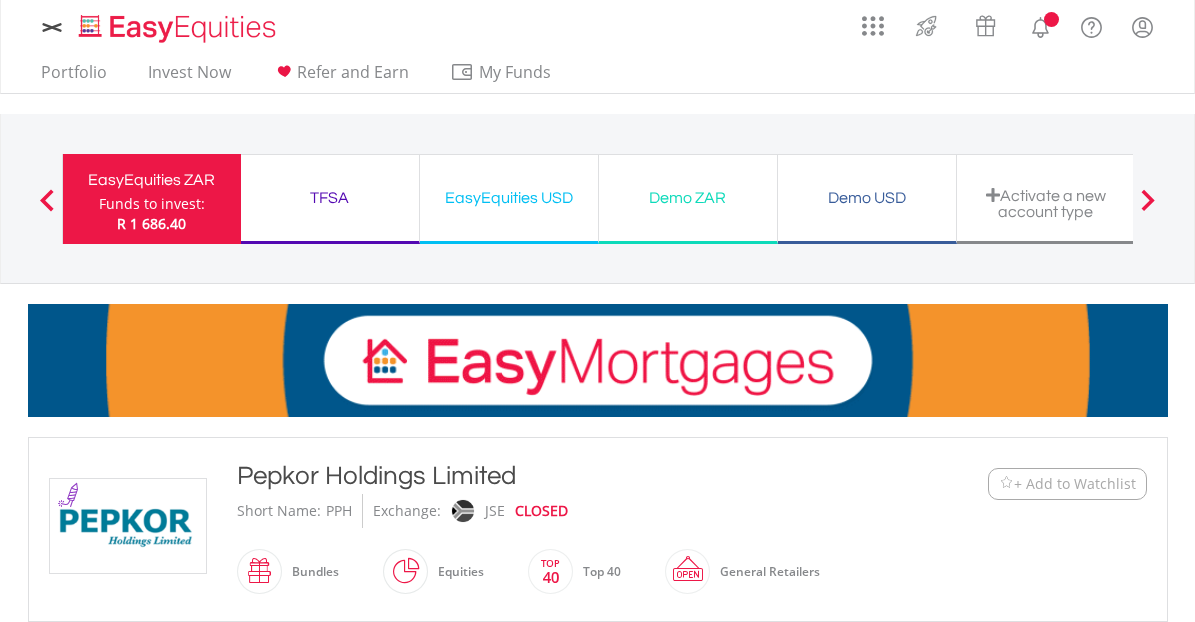 scroll, scrollTop: 0, scrollLeft: 0, axis: both 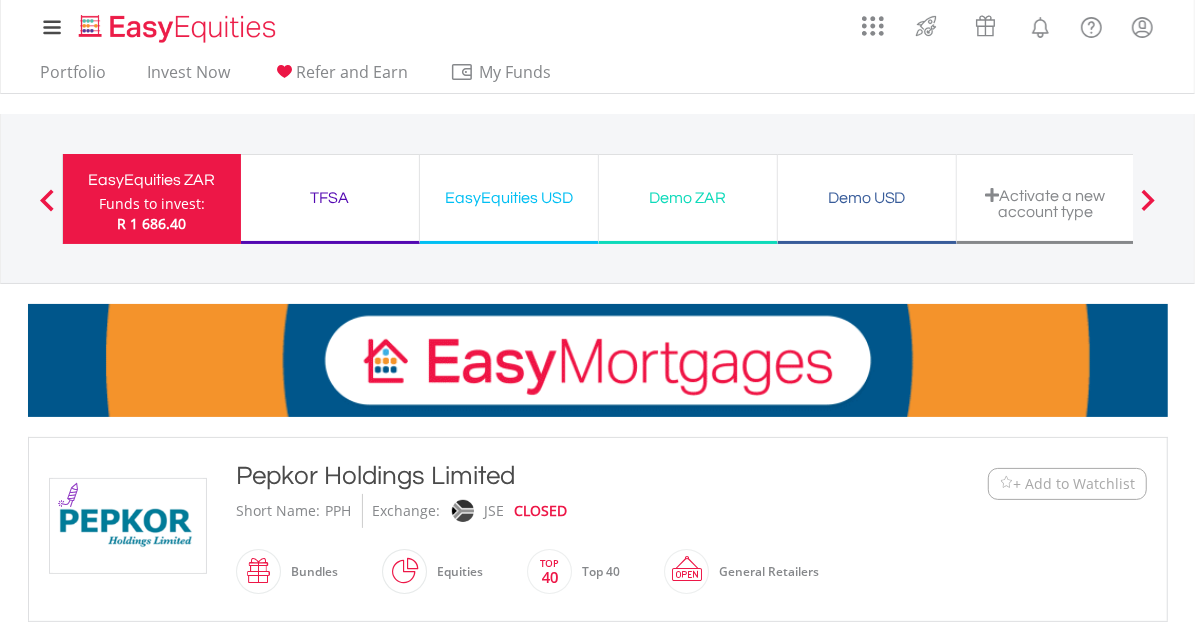 type on "******" 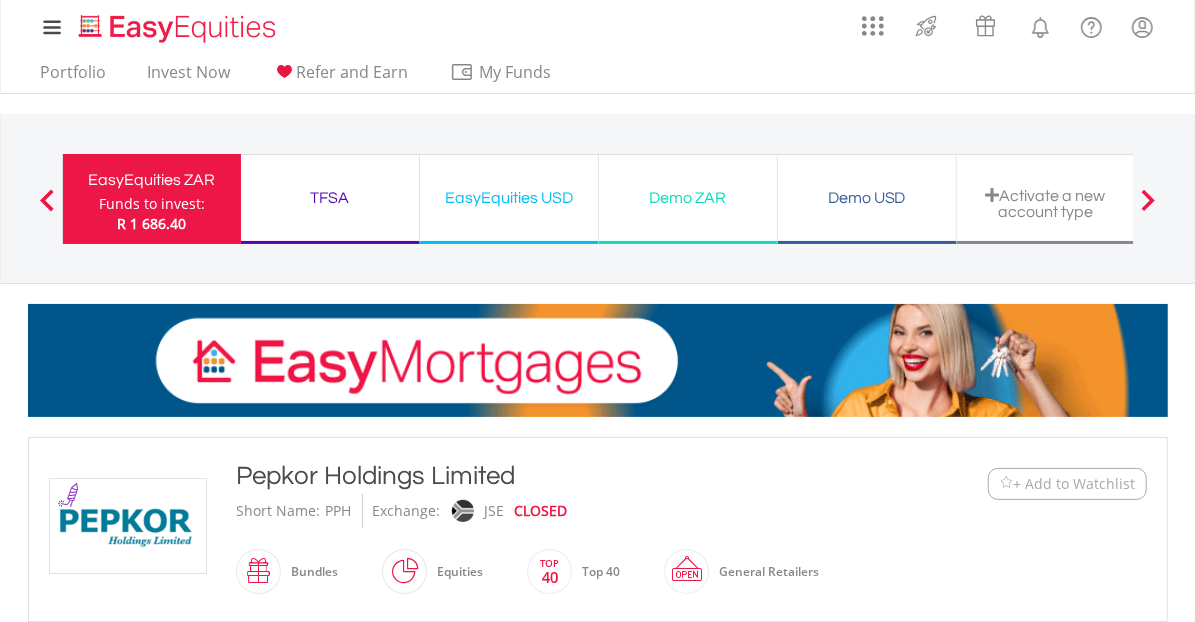 type on "******" 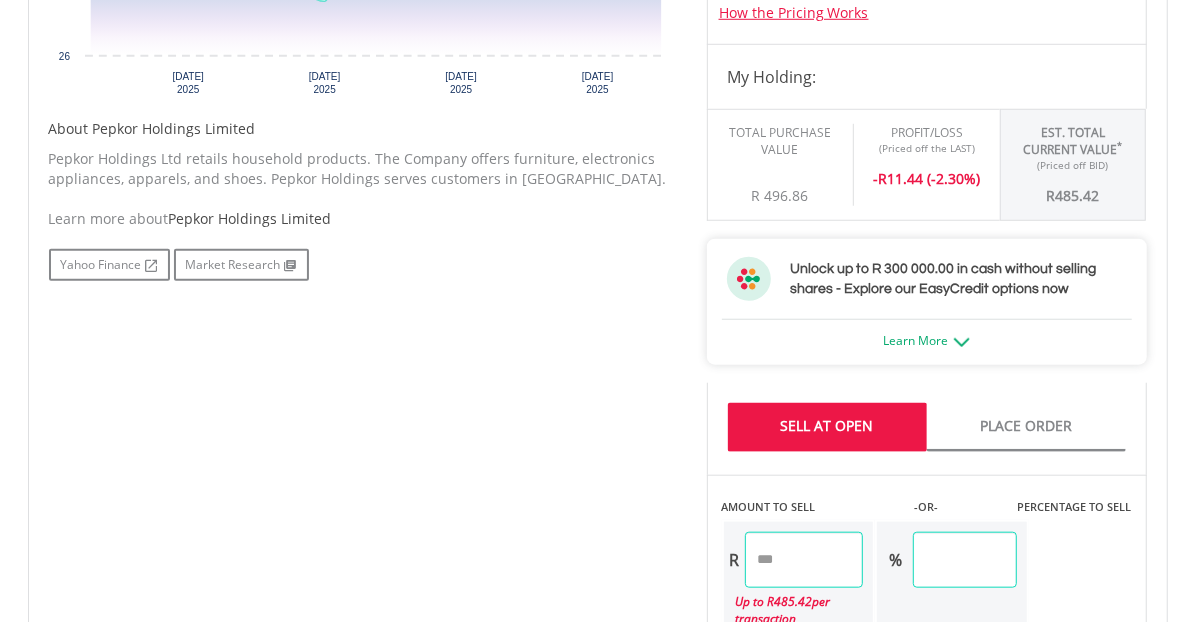scroll, scrollTop: 933, scrollLeft: 0, axis: vertical 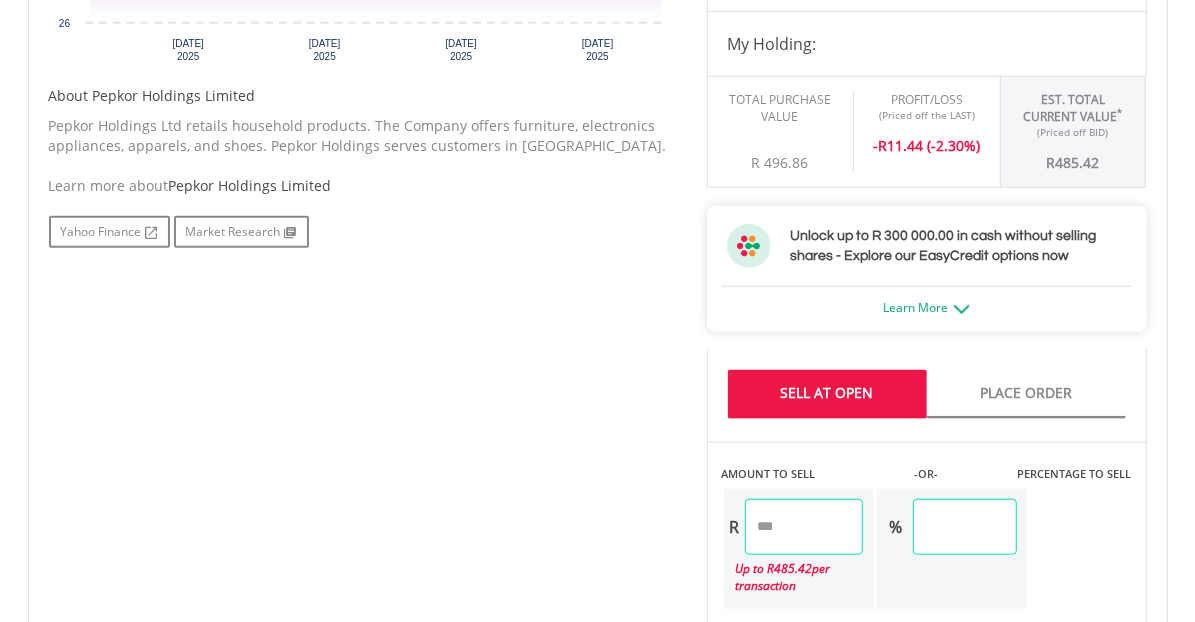 click on "Sell At Open" at bounding box center [827, 394] 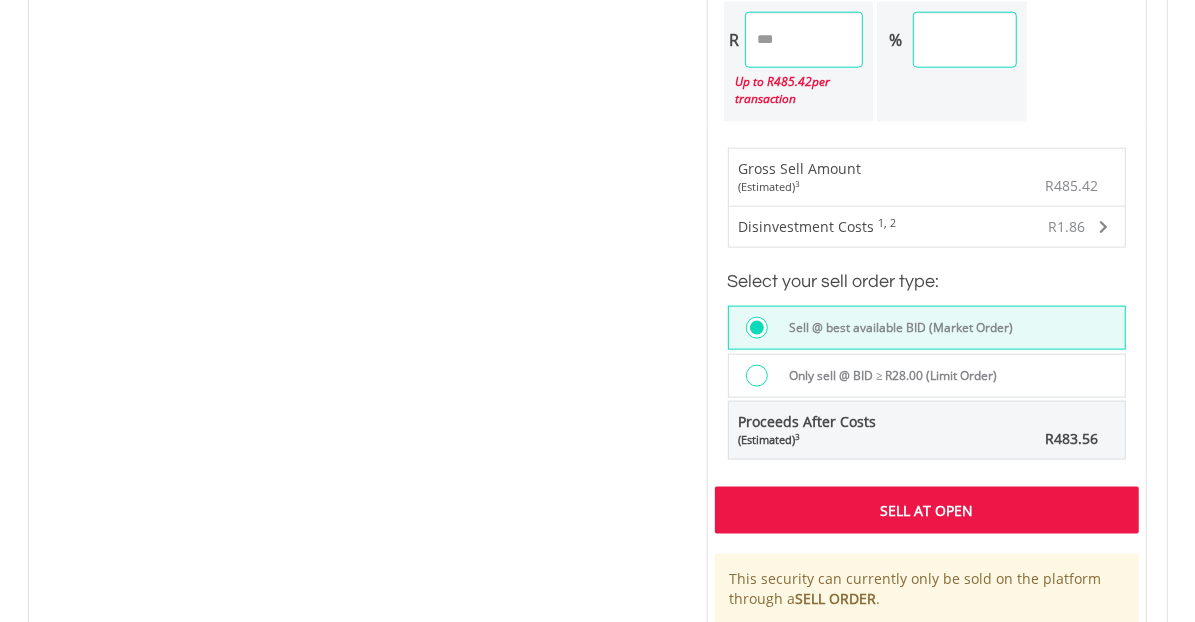 scroll, scrollTop: 1422, scrollLeft: 0, axis: vertical 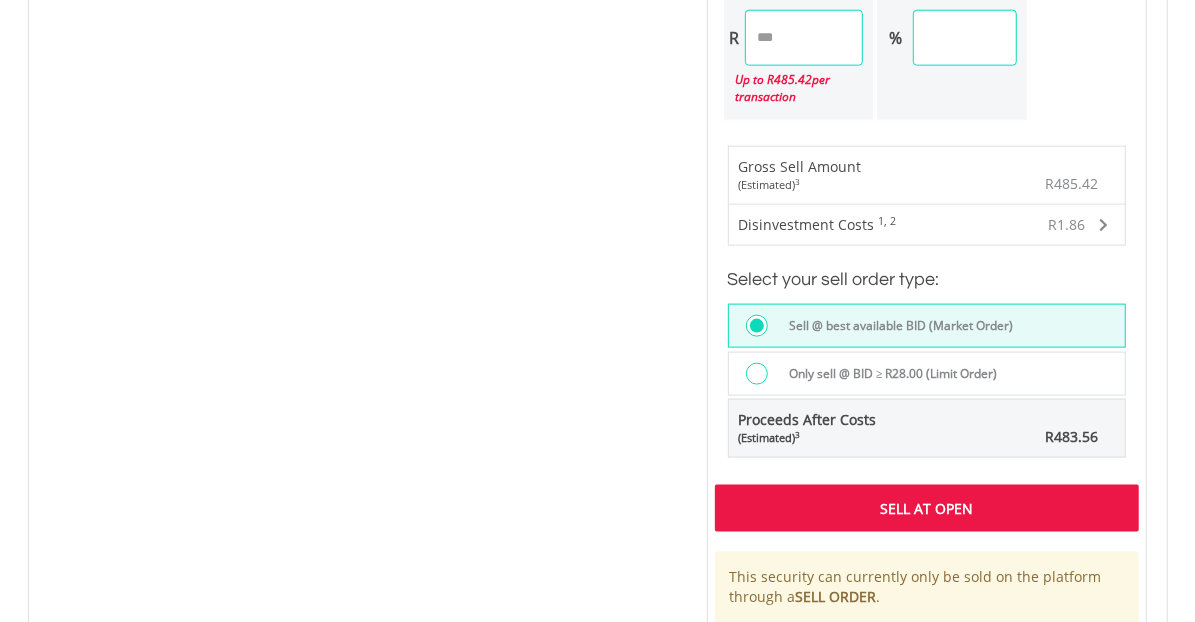 click on "Sell At Open" at bounding box center [927, 508] 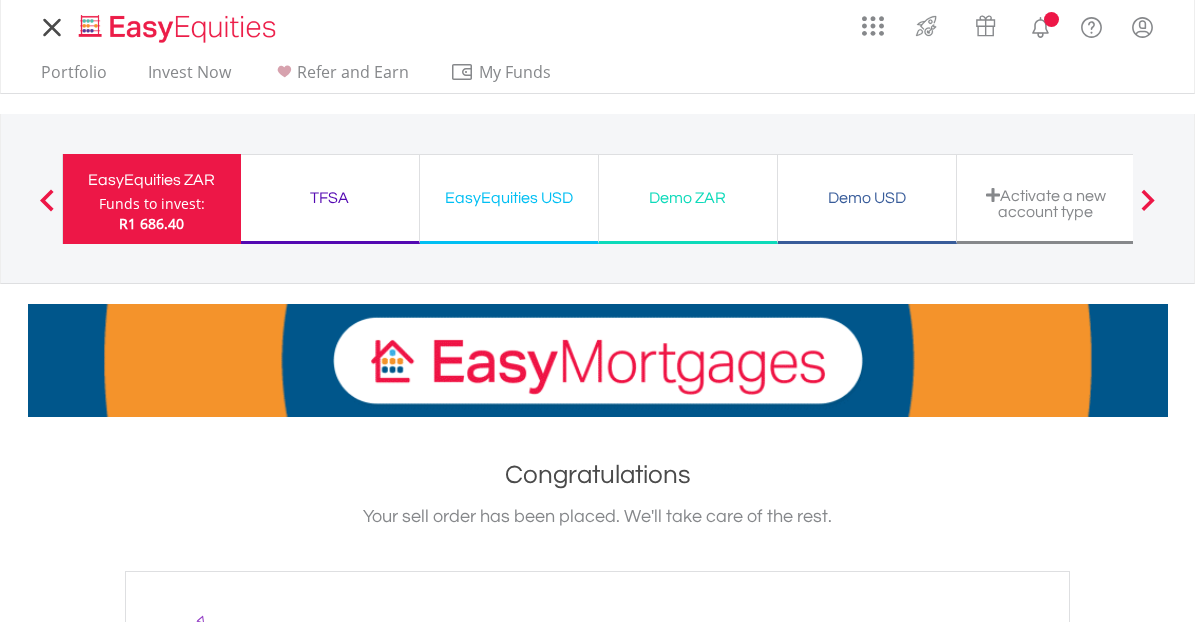 scroll, scrollTop: 0, scrollLeft: 0, axis: both 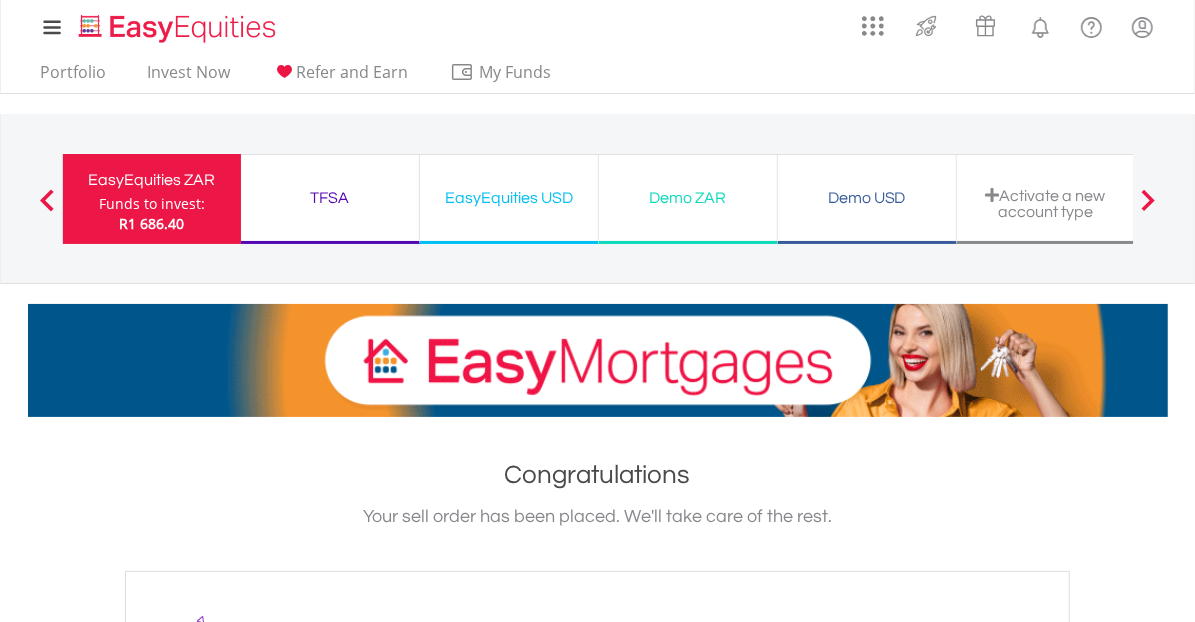click at bounding box center [47, 200] 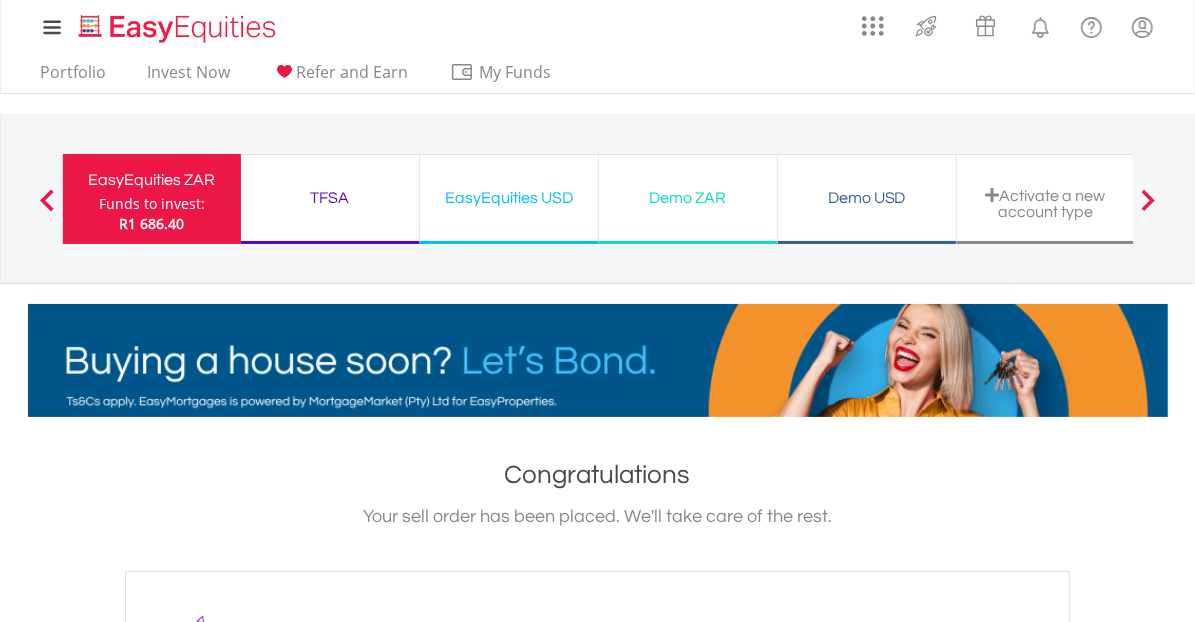 click at bounding box center [47, 200] 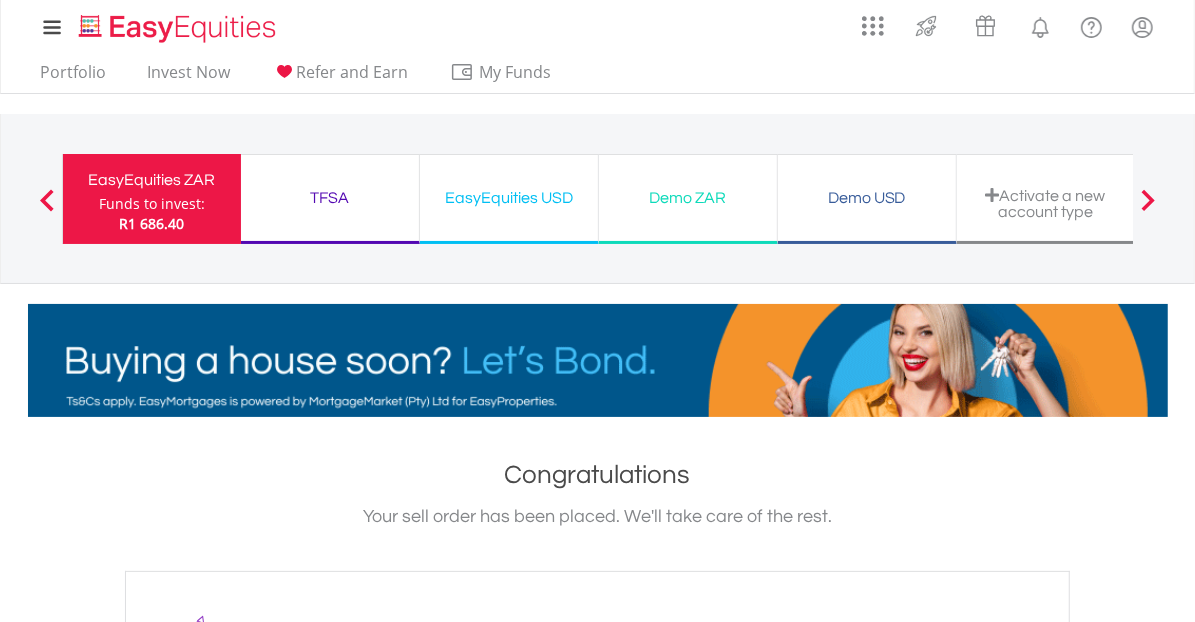 click at bounding box center [47, 200] 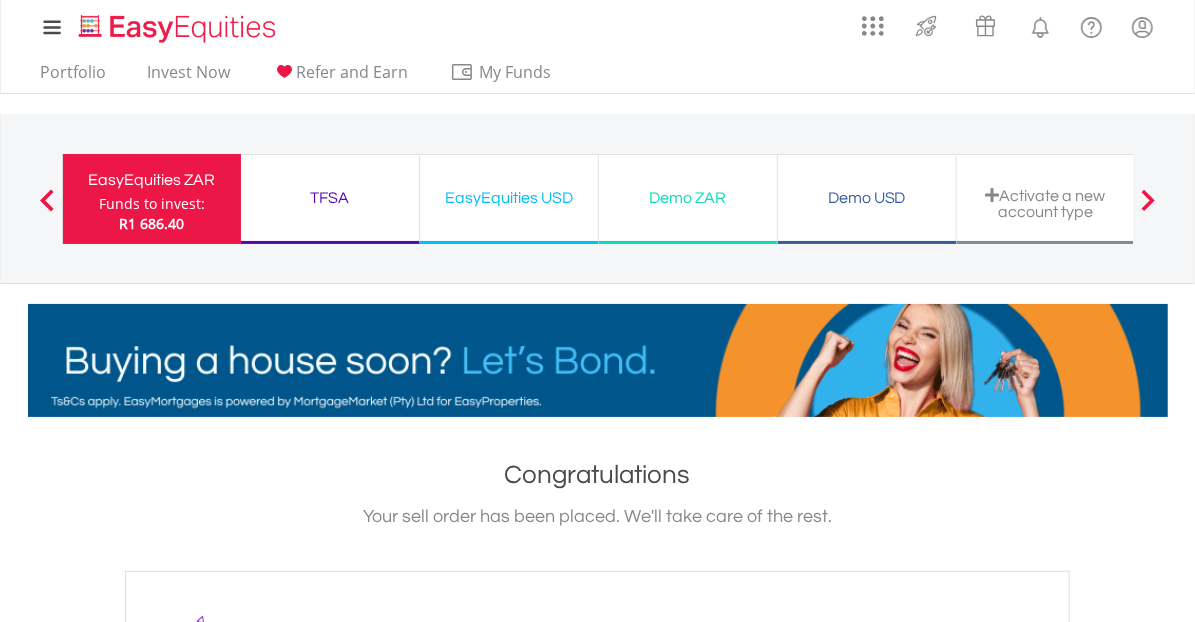 click at bounding box center [47, 200] 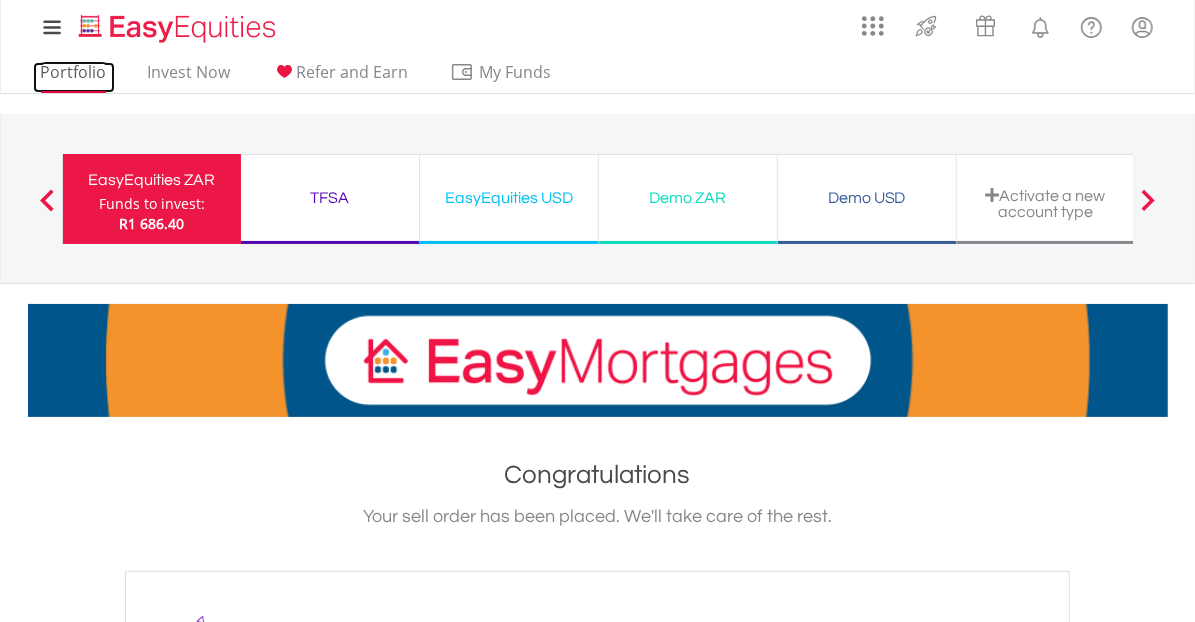 click on "Portfolio" at bounding box center (74, 77) 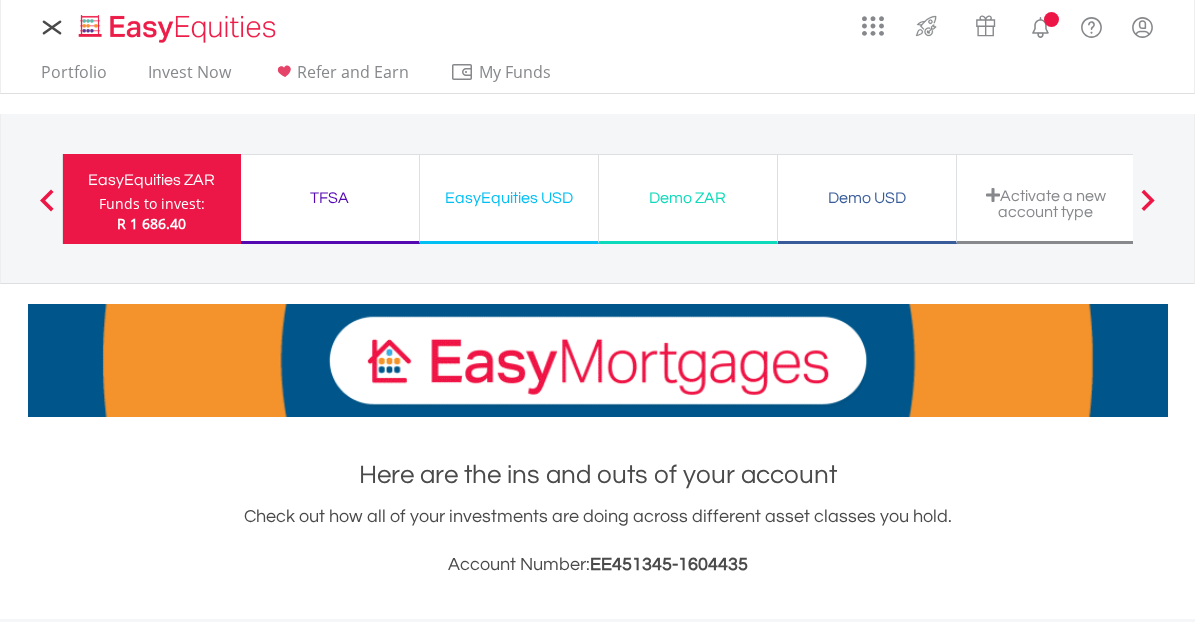 scroll, scrollTop: 0, scrollLeft: 0, axis: both 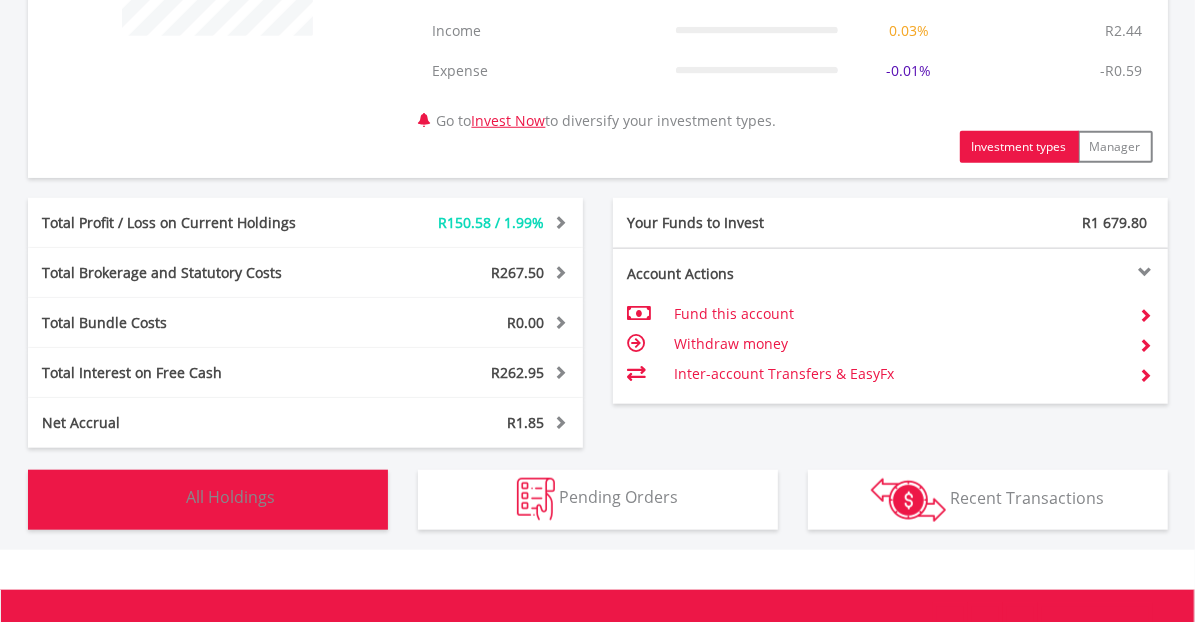 click on "All Holdings" at bounding box center [231, 498] 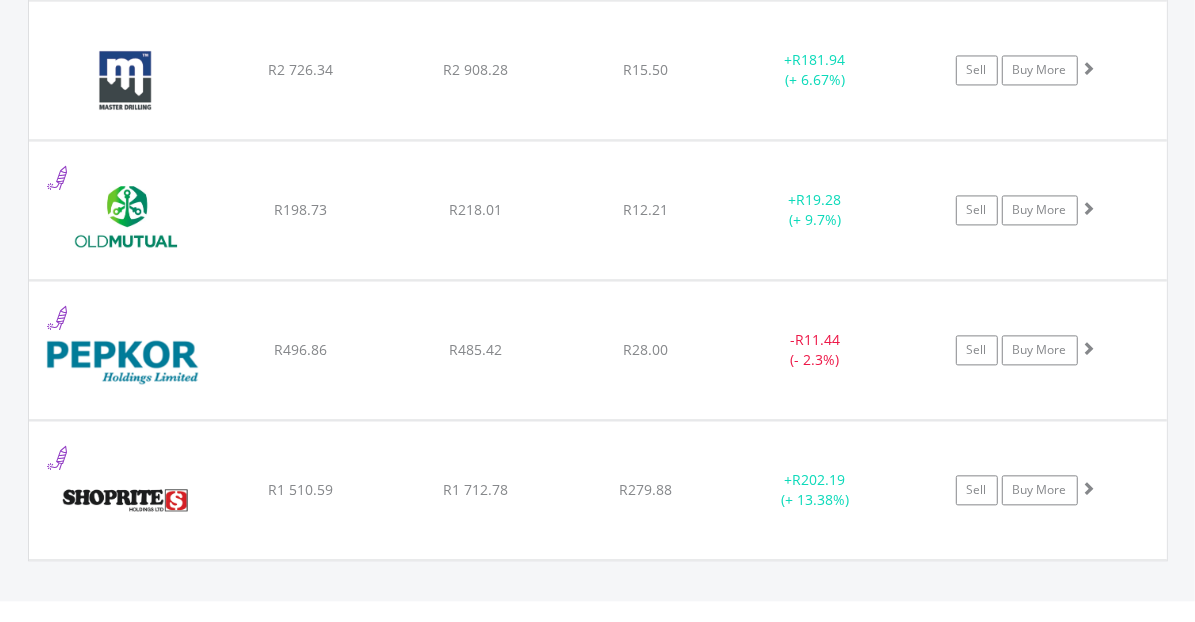 scroll, scrollTop: 2365, scrollLeft: 0, axis: vertical 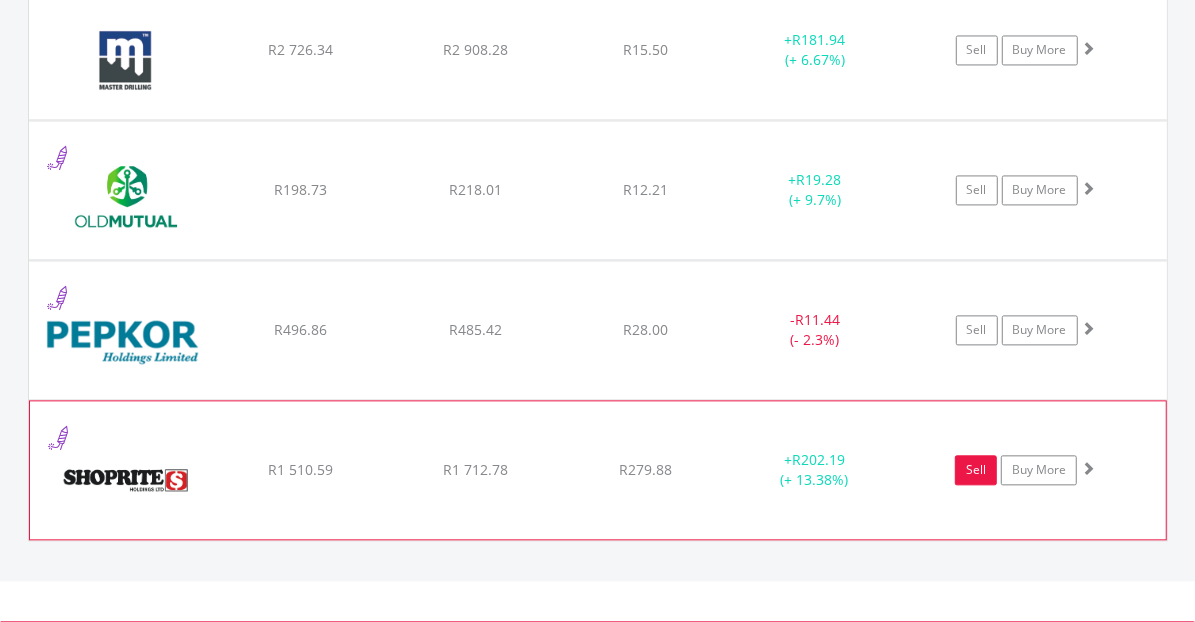 click on "Sell" at bounding box center [976, 470] 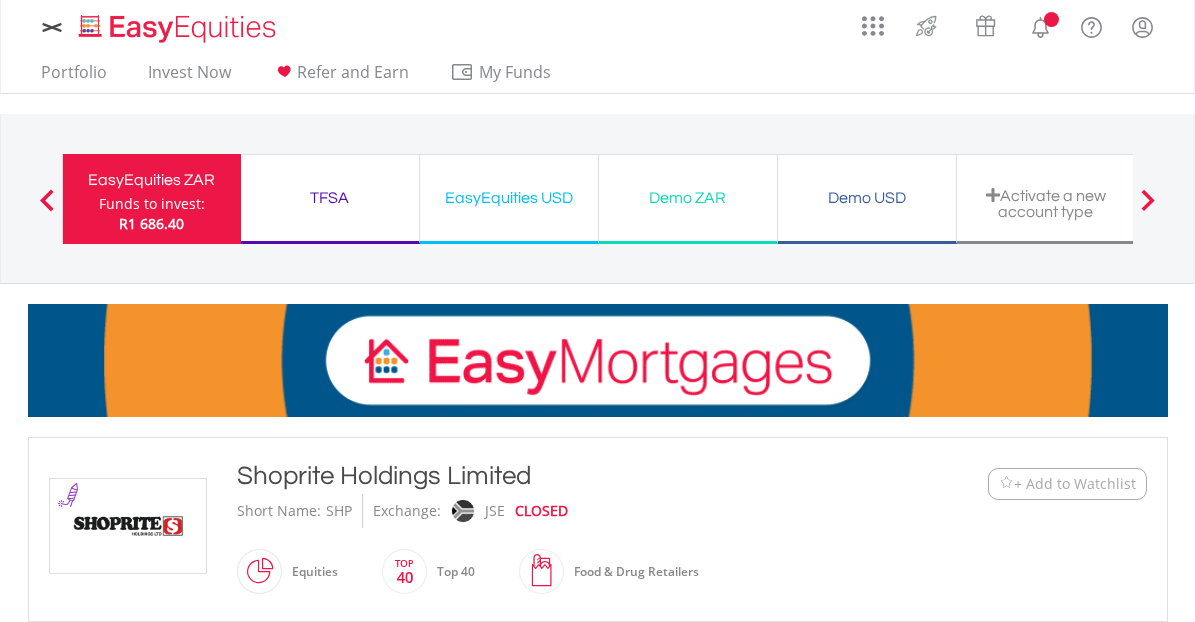 scroll, scrollTop: 0, scrollLeft: 0, axis: both 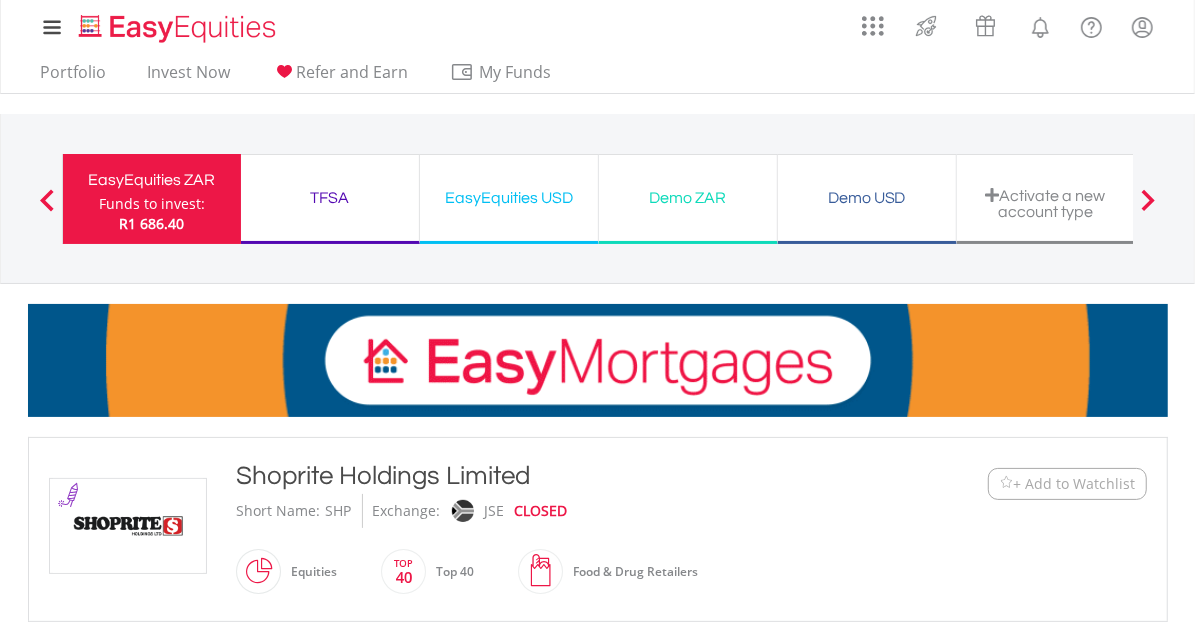 type on "*******" 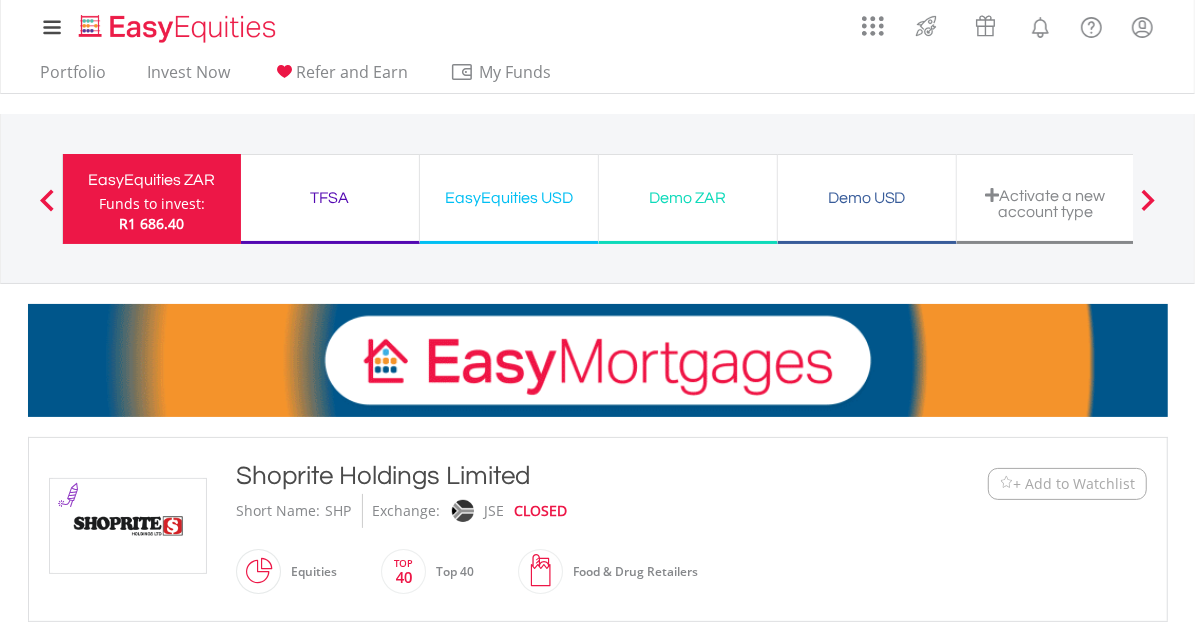 type on "******" 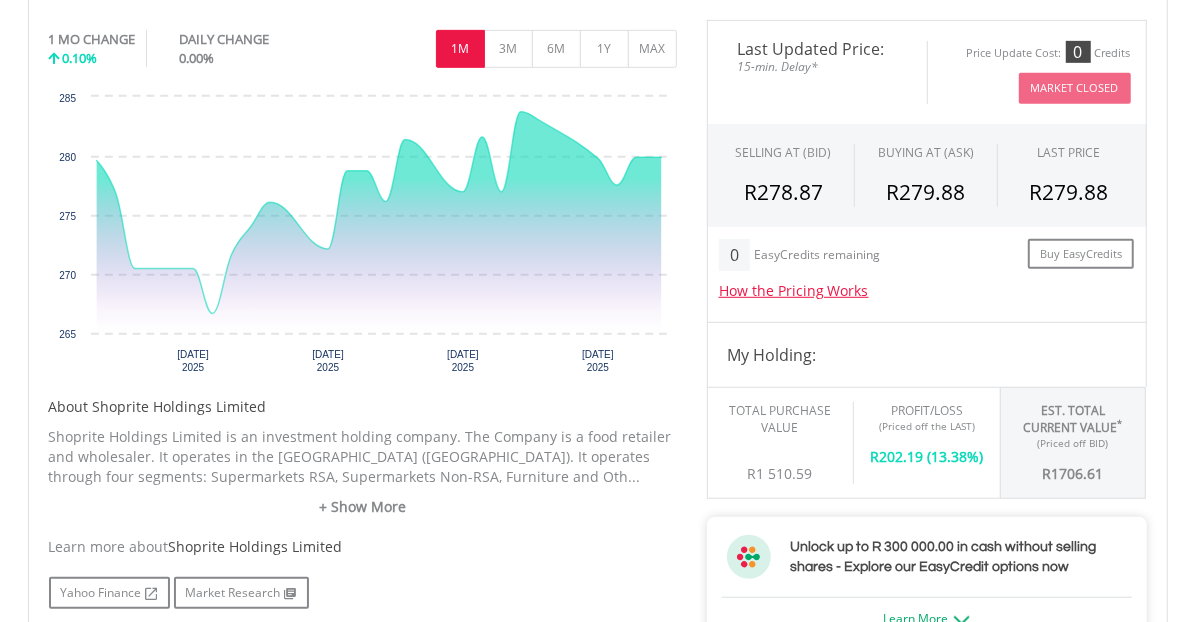 scroll, scrollTop: 666, scrollLeft: 0, axis: vertical 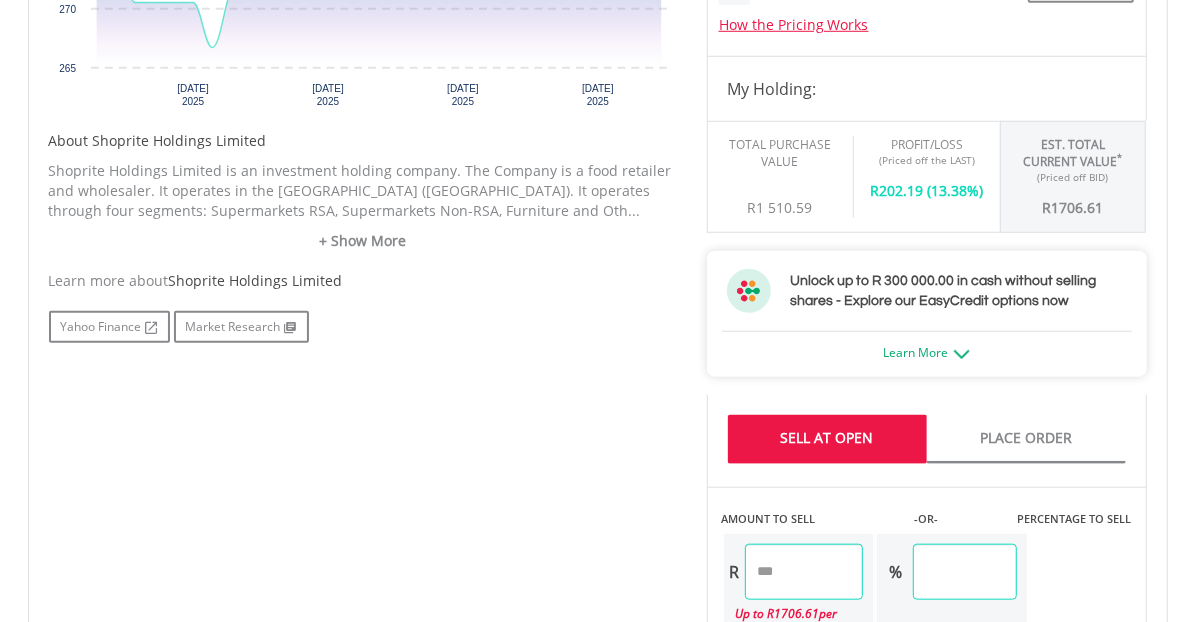 click on "Sell At Open" at bounding box center (827, 439) 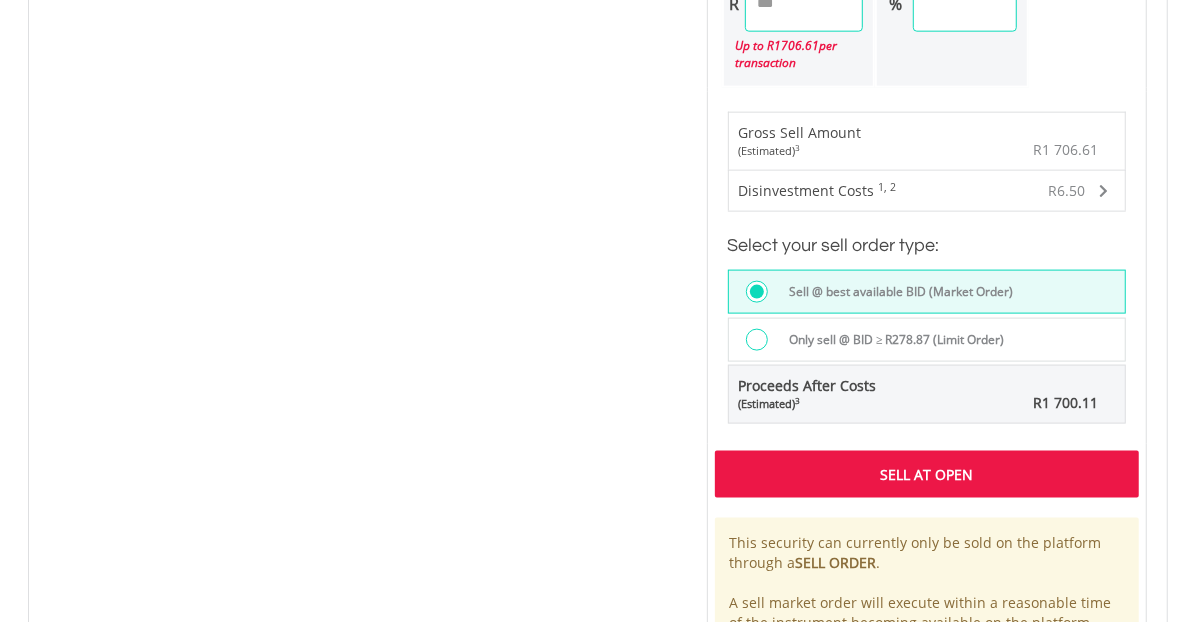 scroll, scrollTop: 1466, scrollLeft: 0, axis: vertical 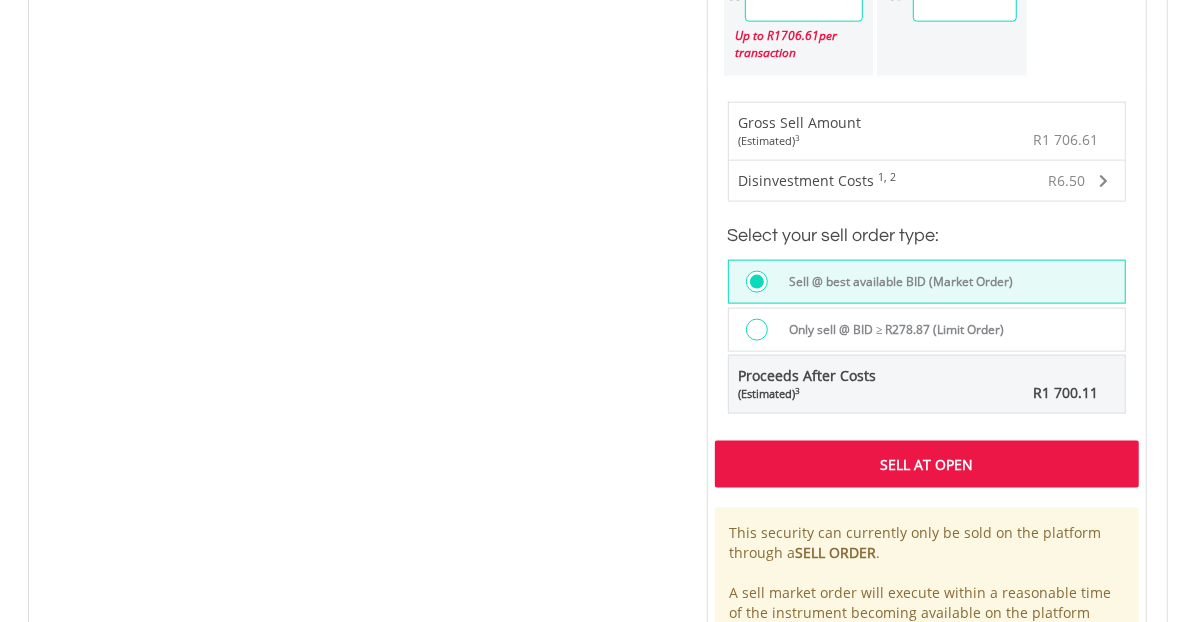 click on "Sell At Open" at bounding box center [927, 464] 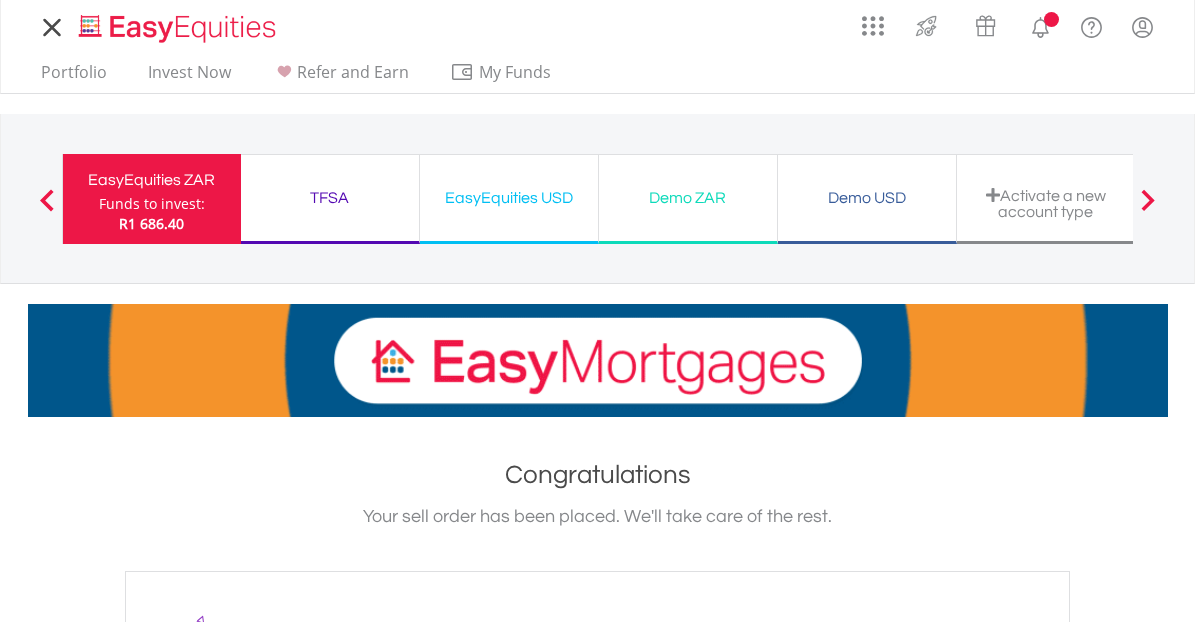 scroll, scrollTop: 0, scrollLeft: 0, axis: both 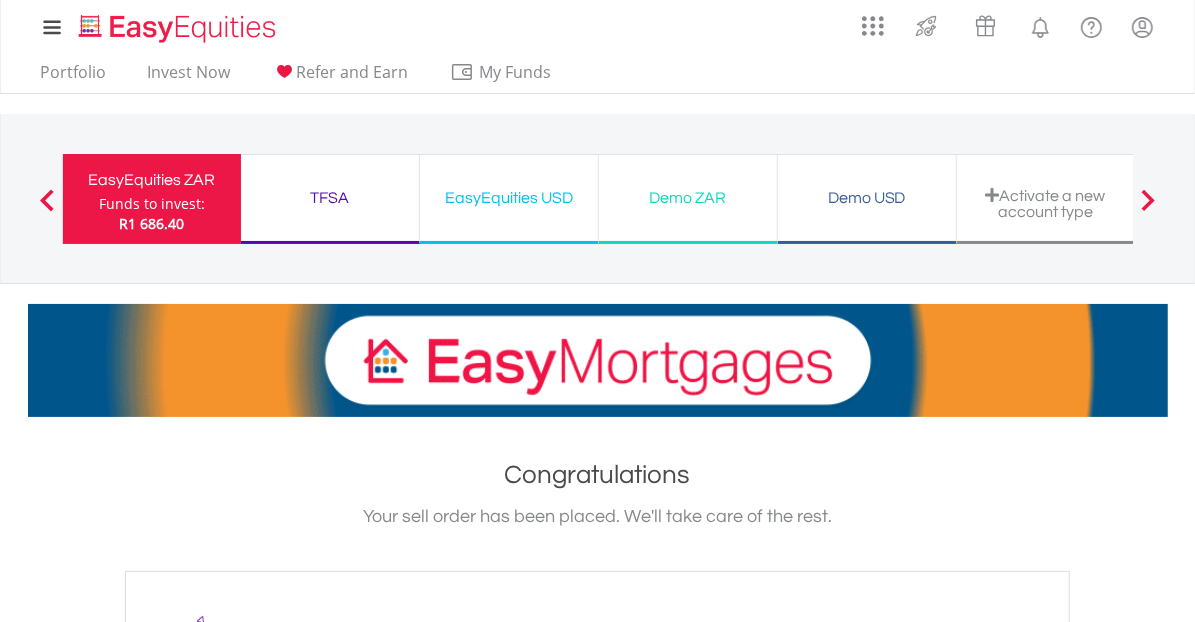 click at bounding box center (47, 200) 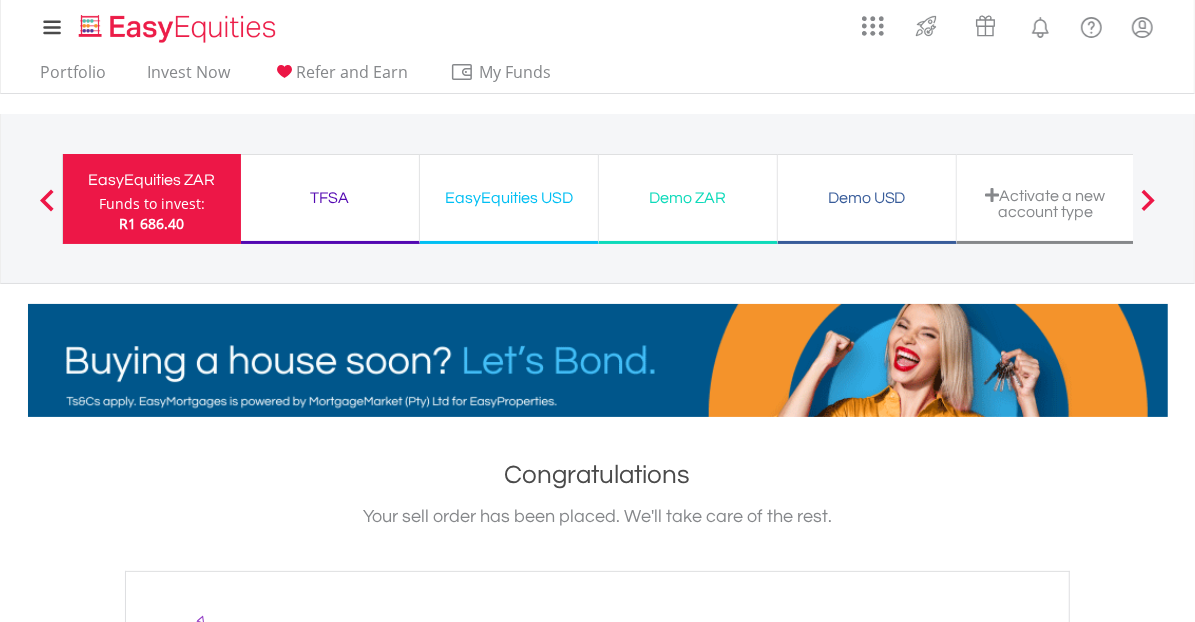 click at bounding box center [47, 200] 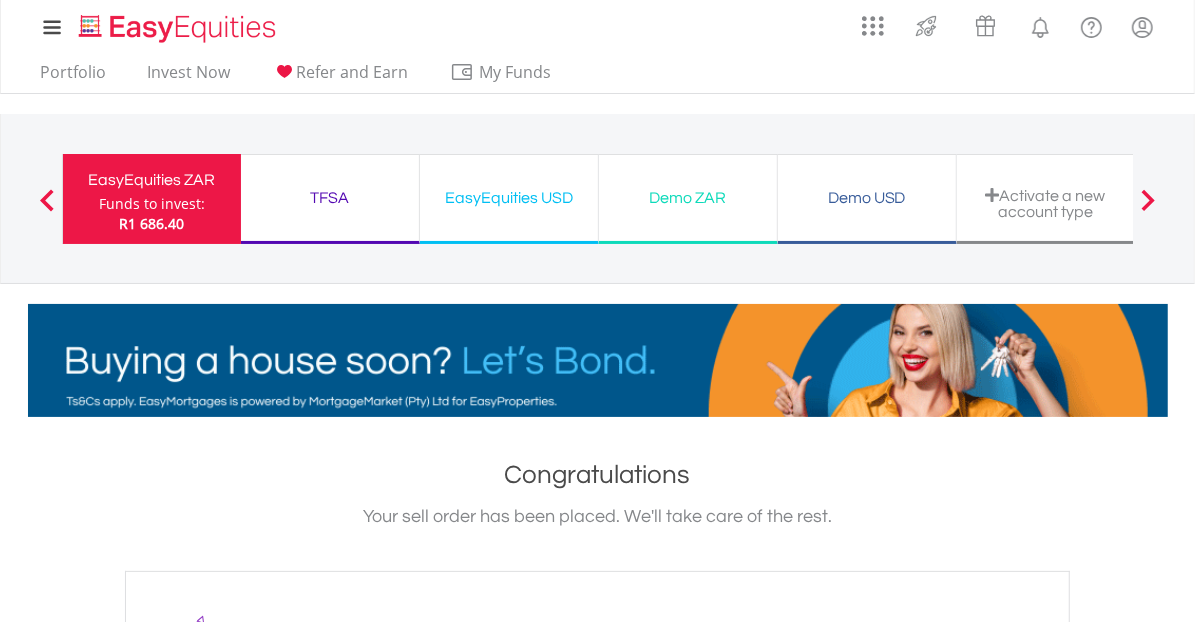 click at bounding box center (47, 200) 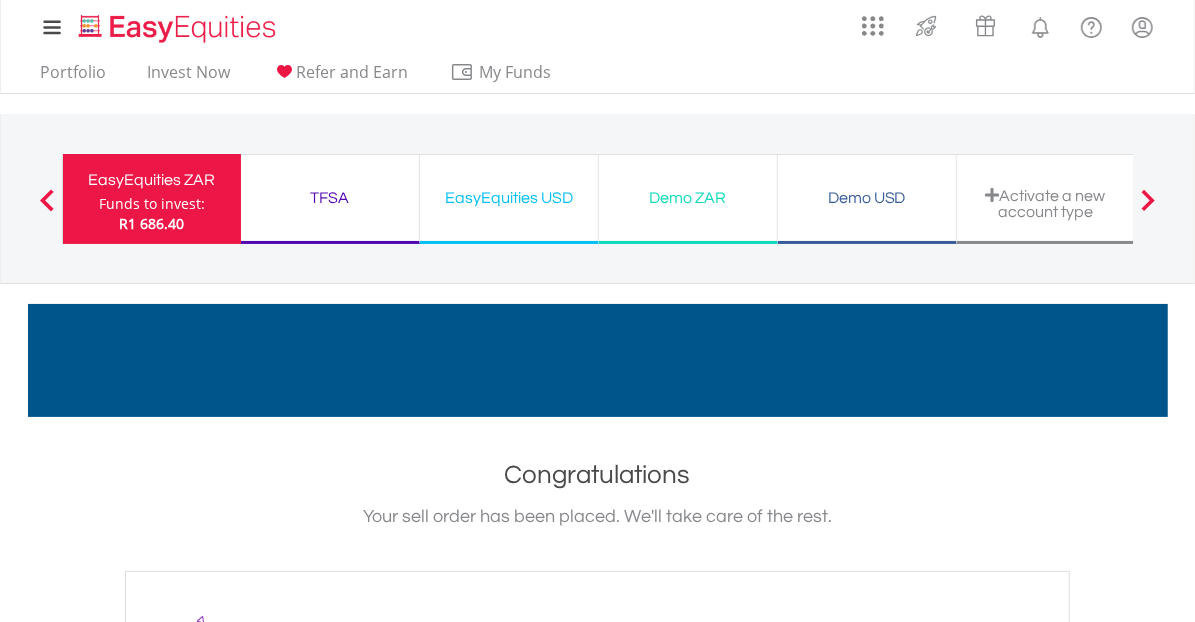 click at bounding box center [47, 200] 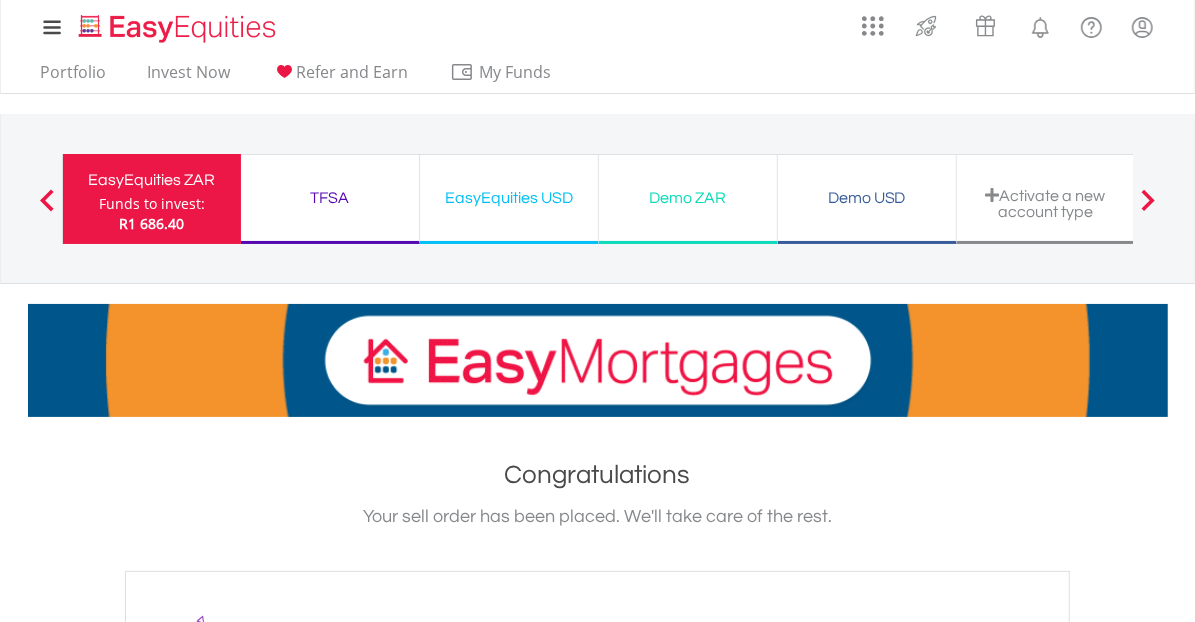 click on "Funds to invest:" at bounding box center [152, 204] 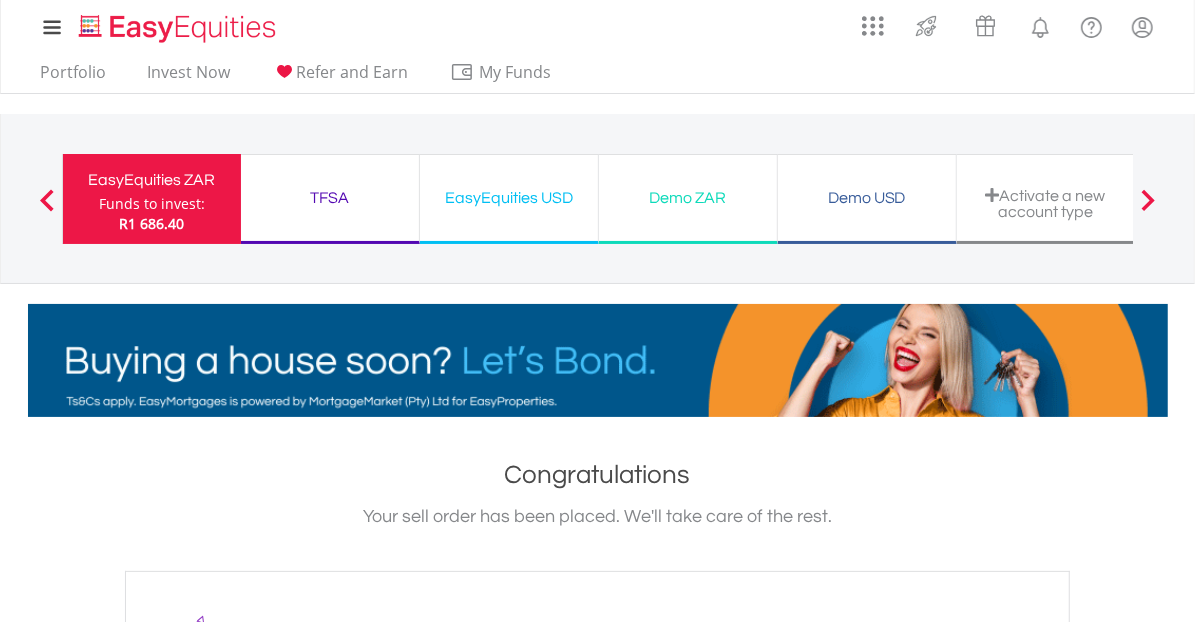 click on "Funds to invest:" at bounding box center (152, 204) 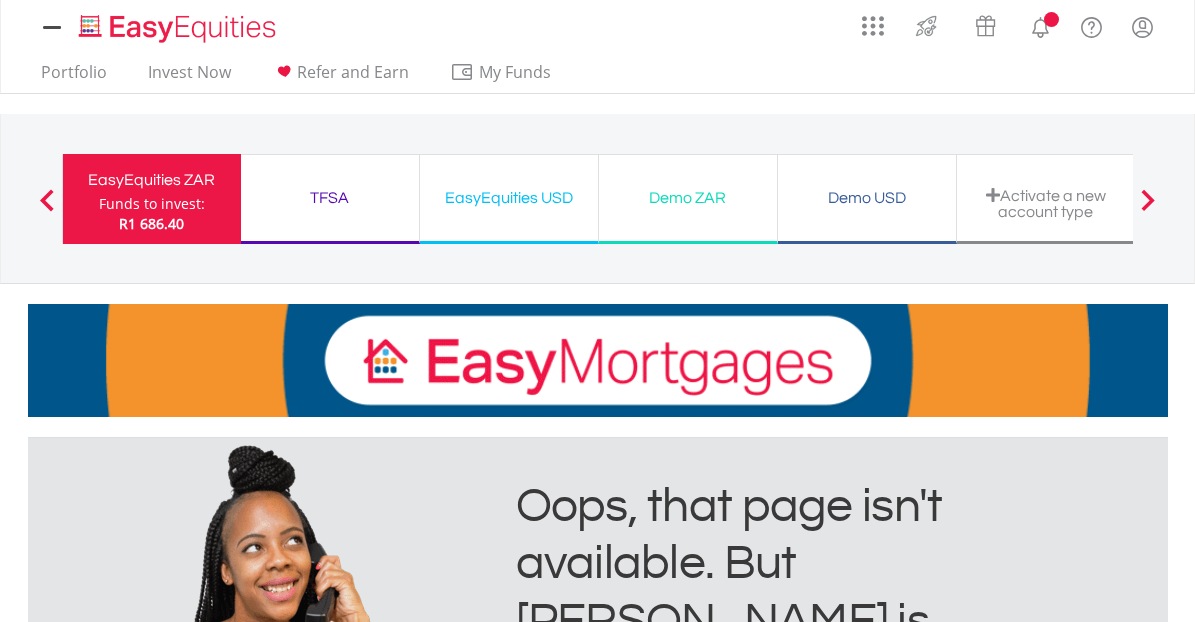 scroll, scrollTop: 0, scrollLeft: 0, axis: both 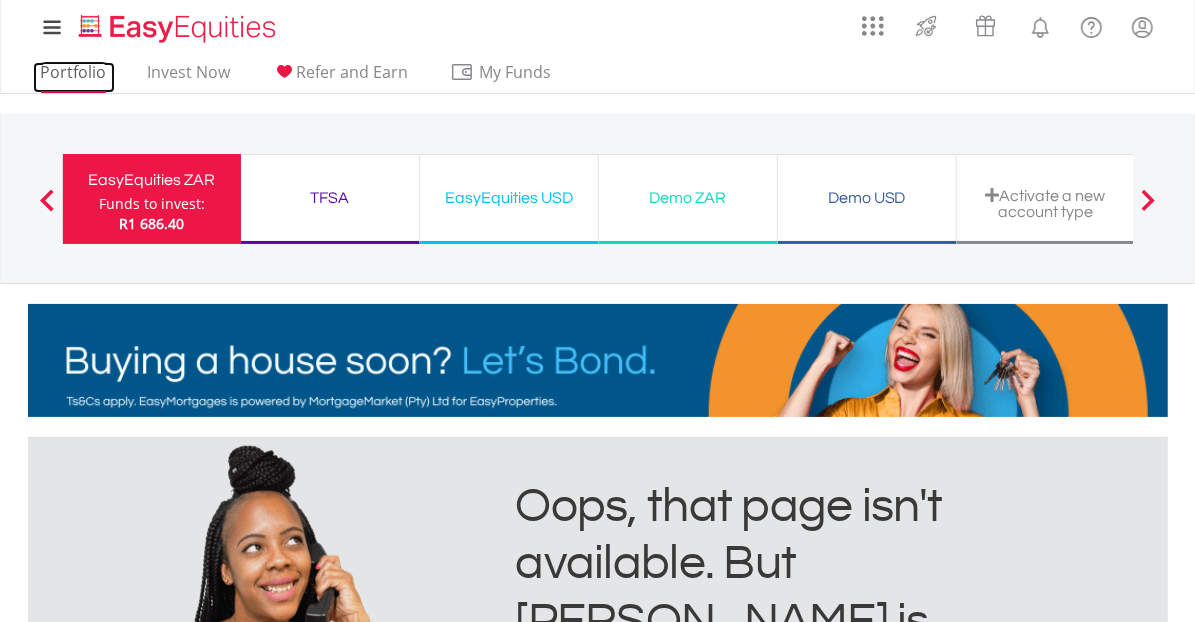 click on "Portfolio" at bounding box center [74, 77] 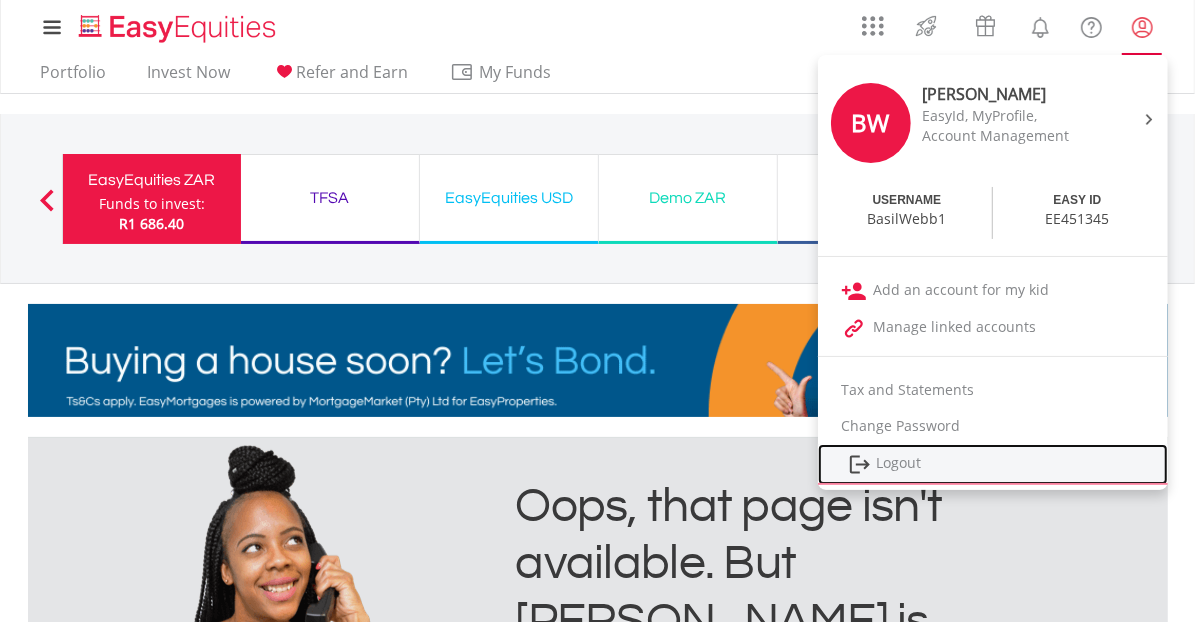 click on "Logout" at bounding box center [993, 464] 